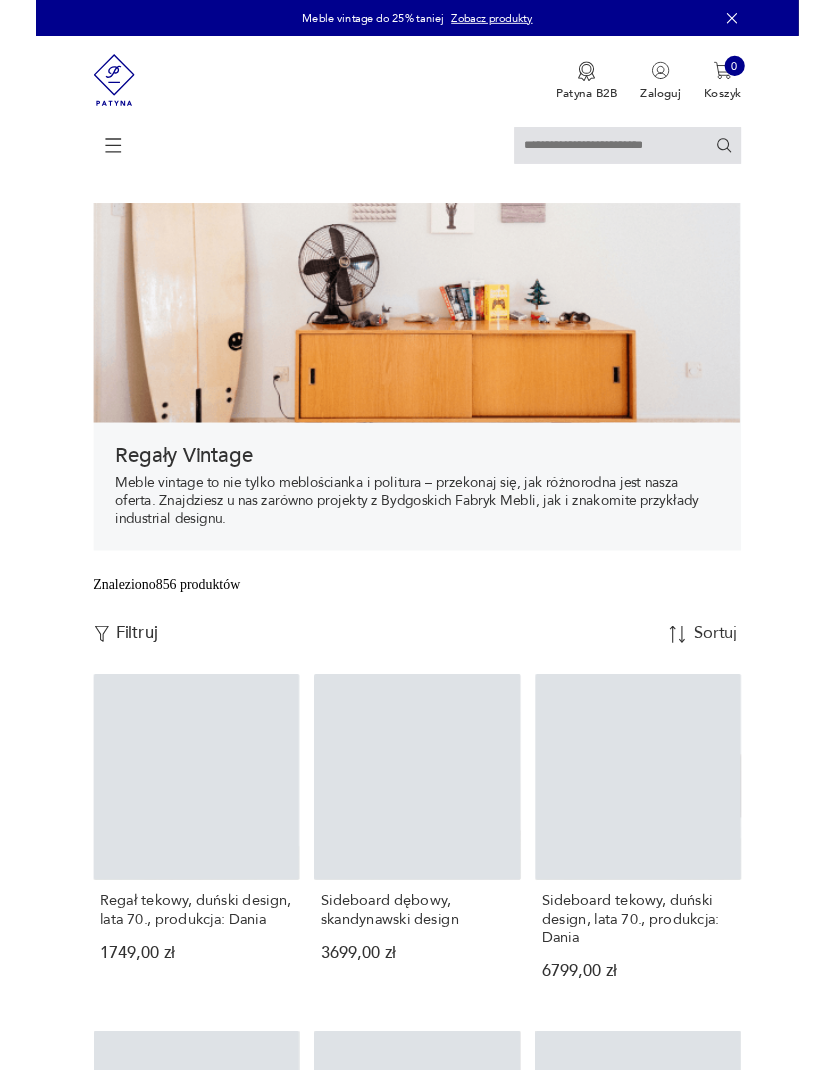 scroll, scrollTop: 0, scrollLeft: 0, axis: both 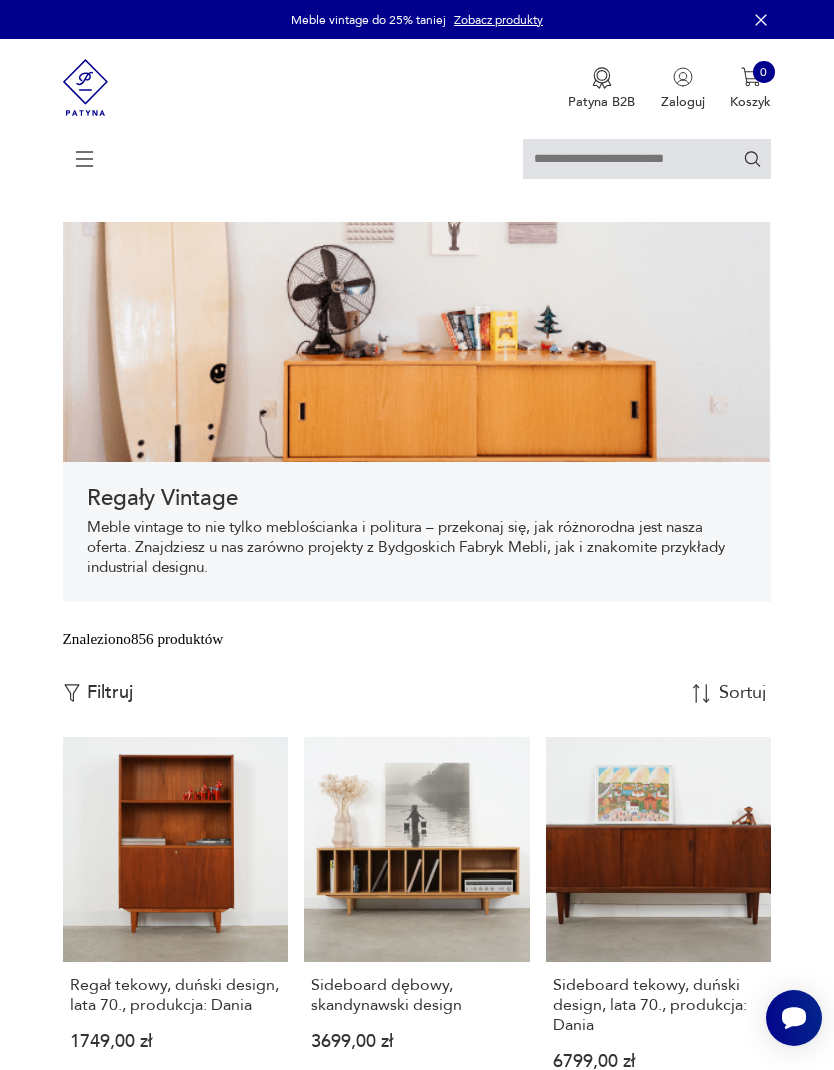 click 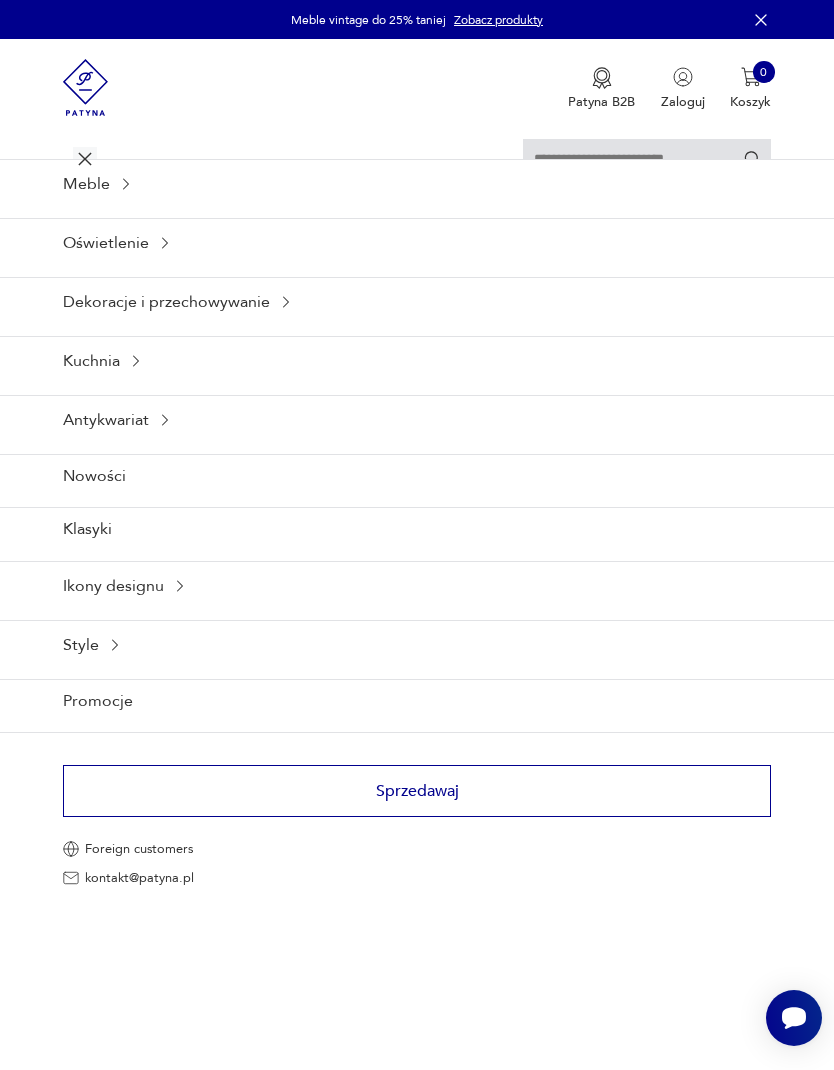 click 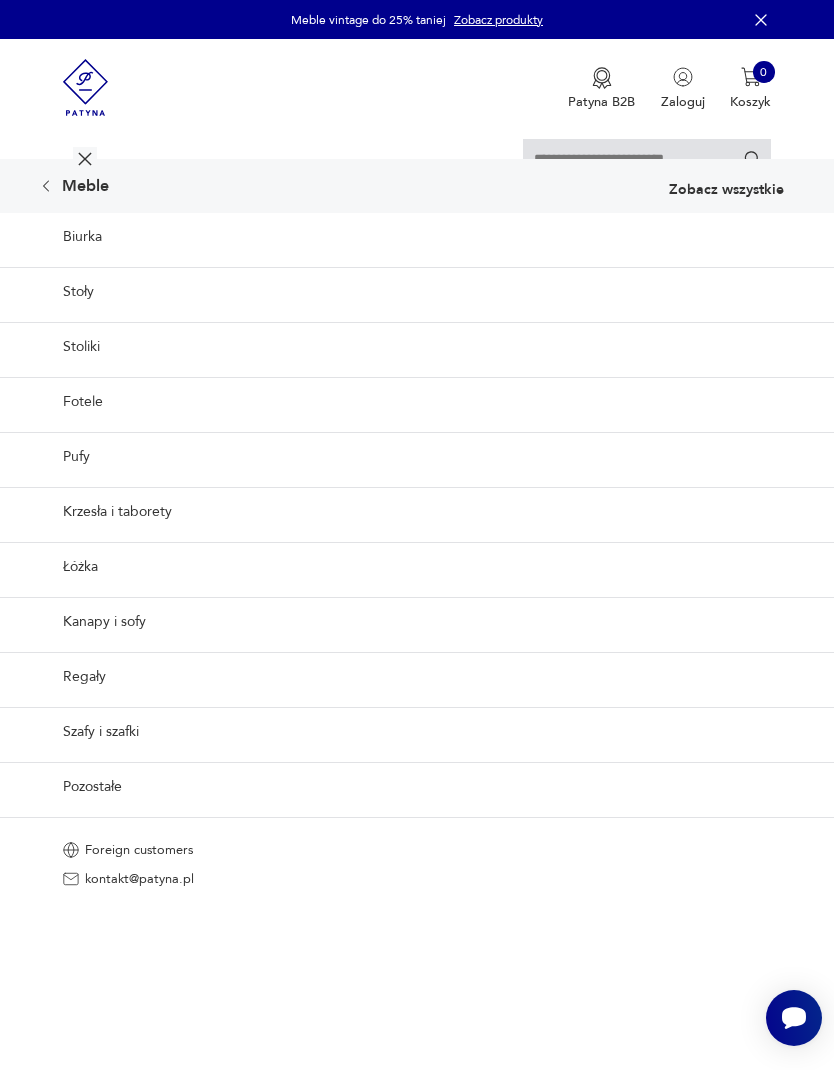 click on "Regały" at bounding box center (417, 676) 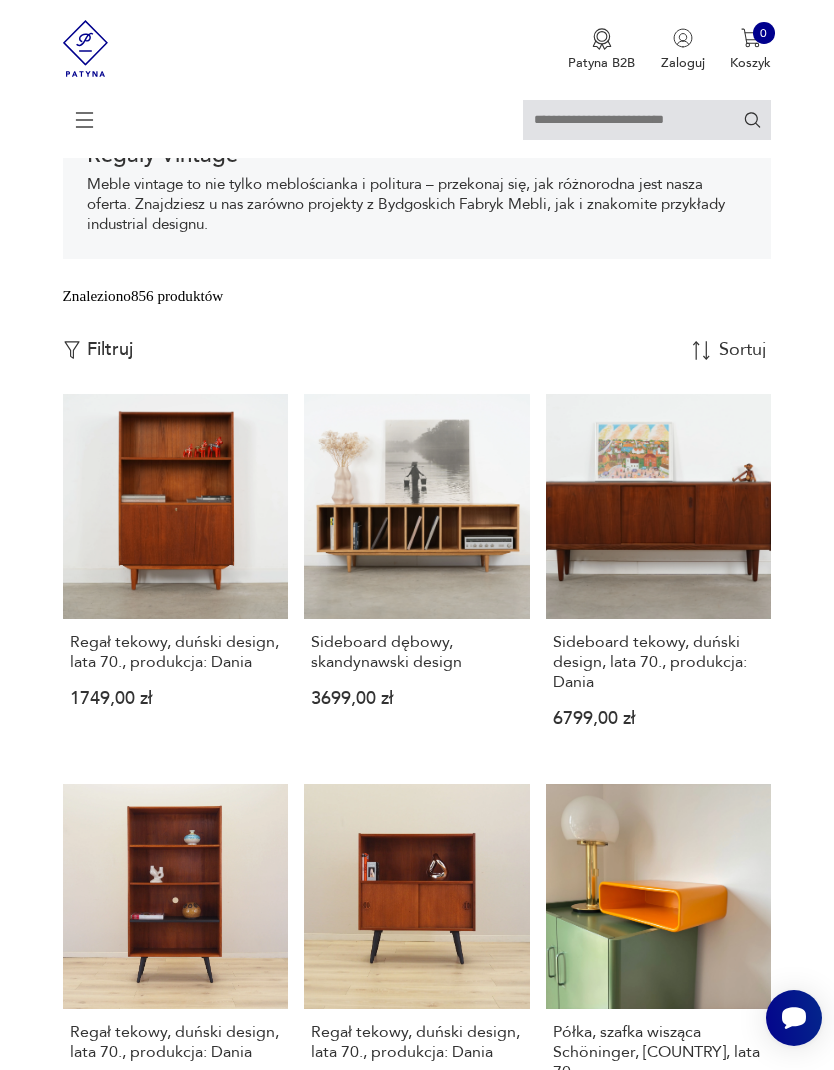 scroll, scrollTop: 389, scrollLeft: 0, axis: vertical 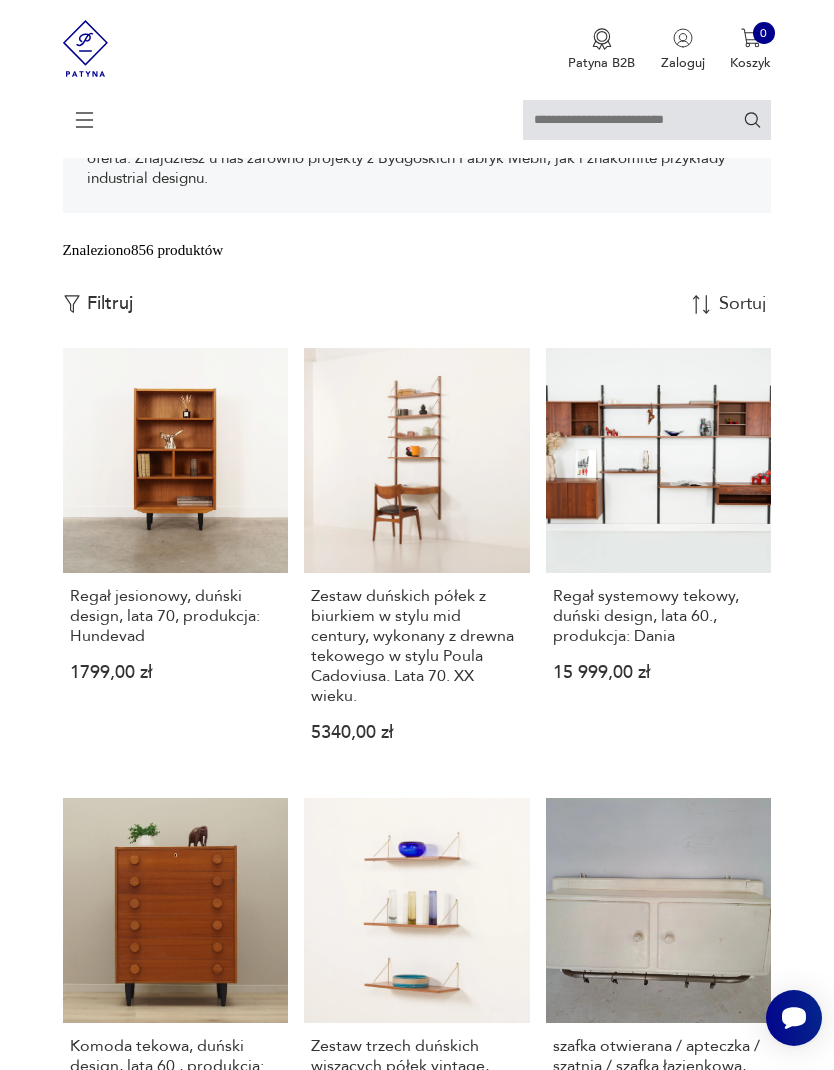 click on "Zestaw duńskich półek z biurkiem w stylu mid century, wykonany z drewna tekowego w stylu Poula Cadoviusa. Lata 70. XX wieku. 5340,00 zł" at bounding box center [417, 560] 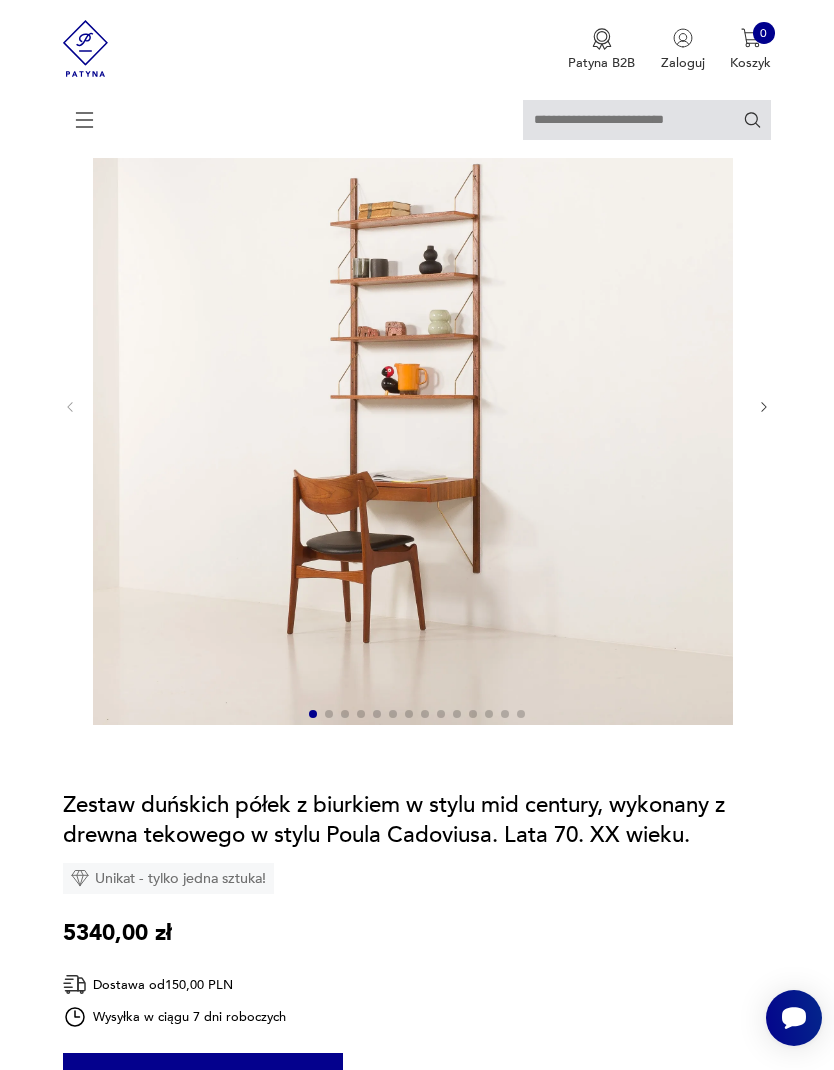 click 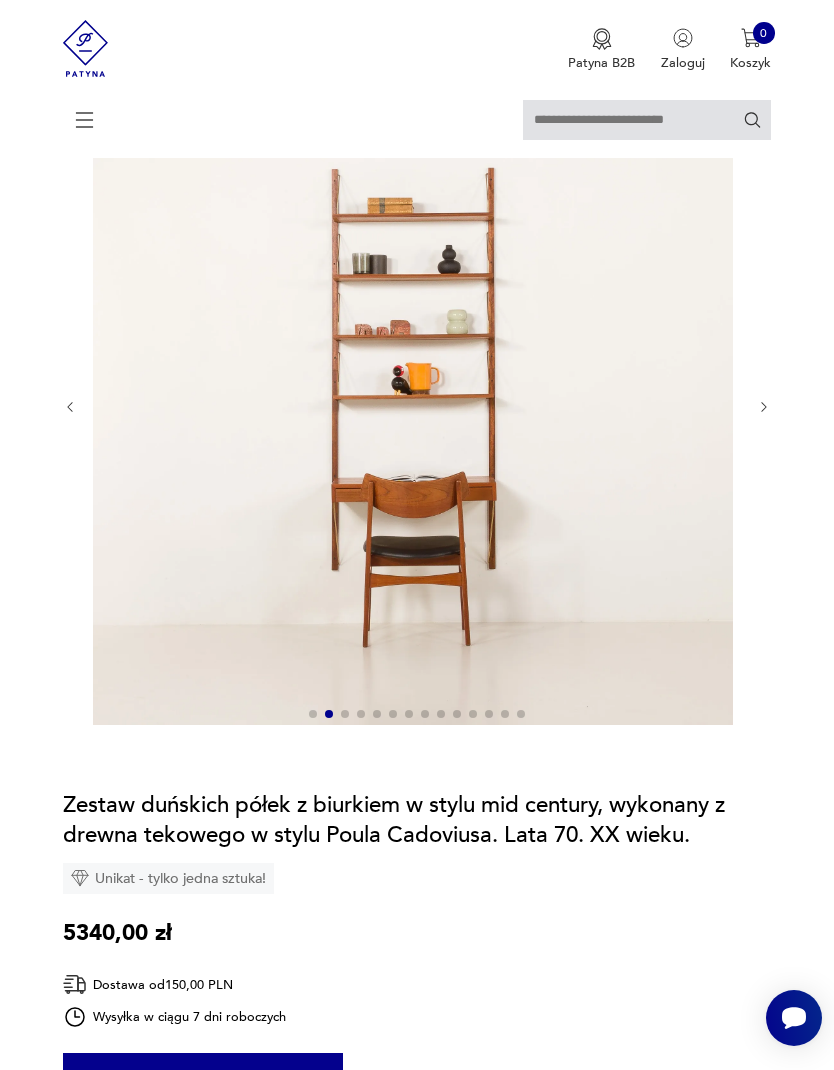 click 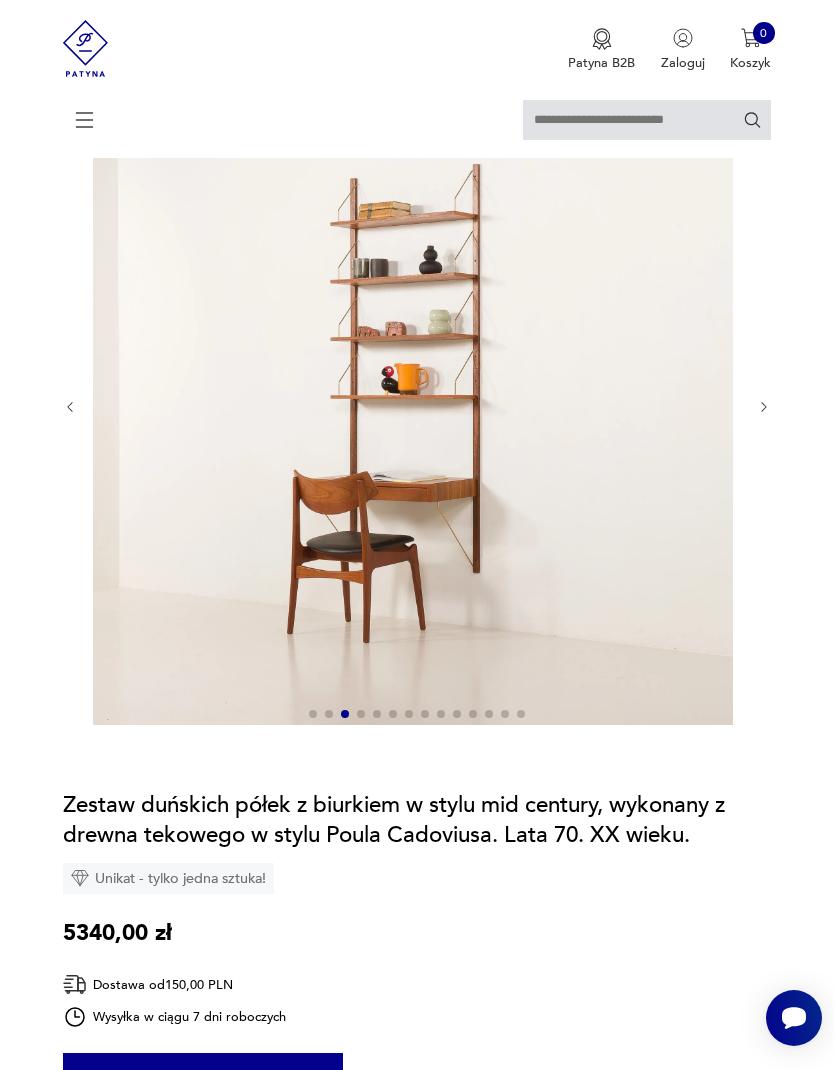 click 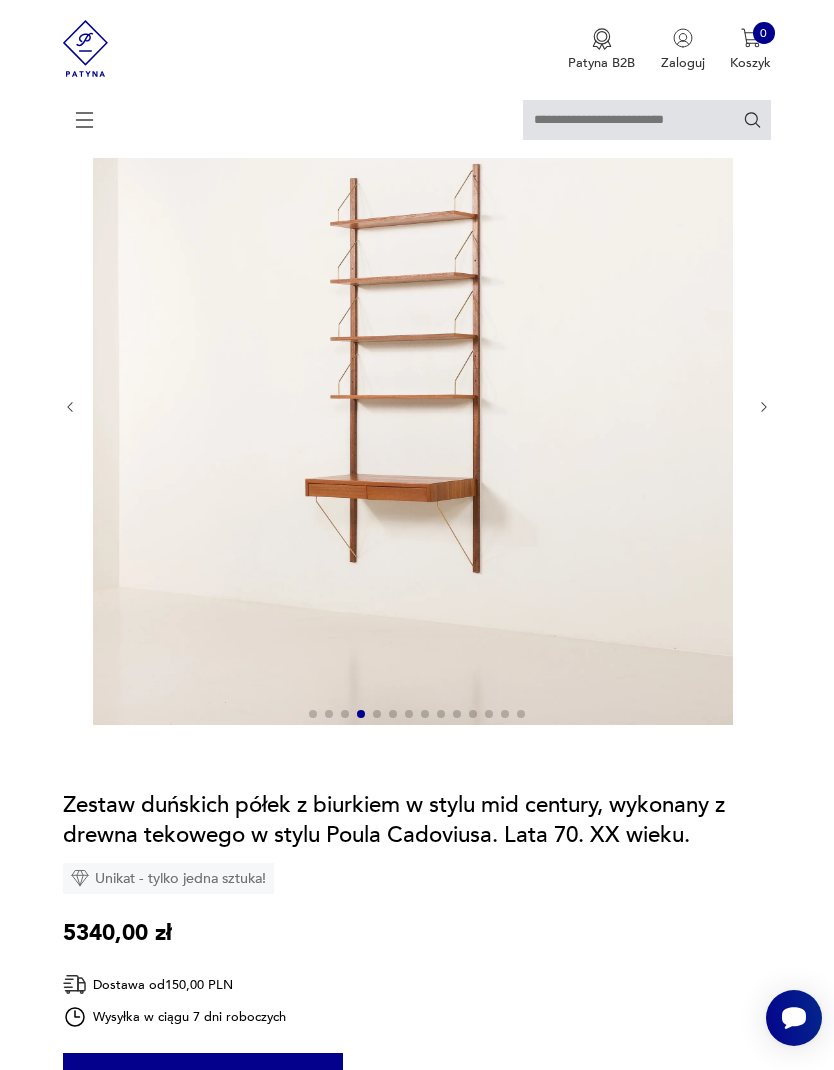 click 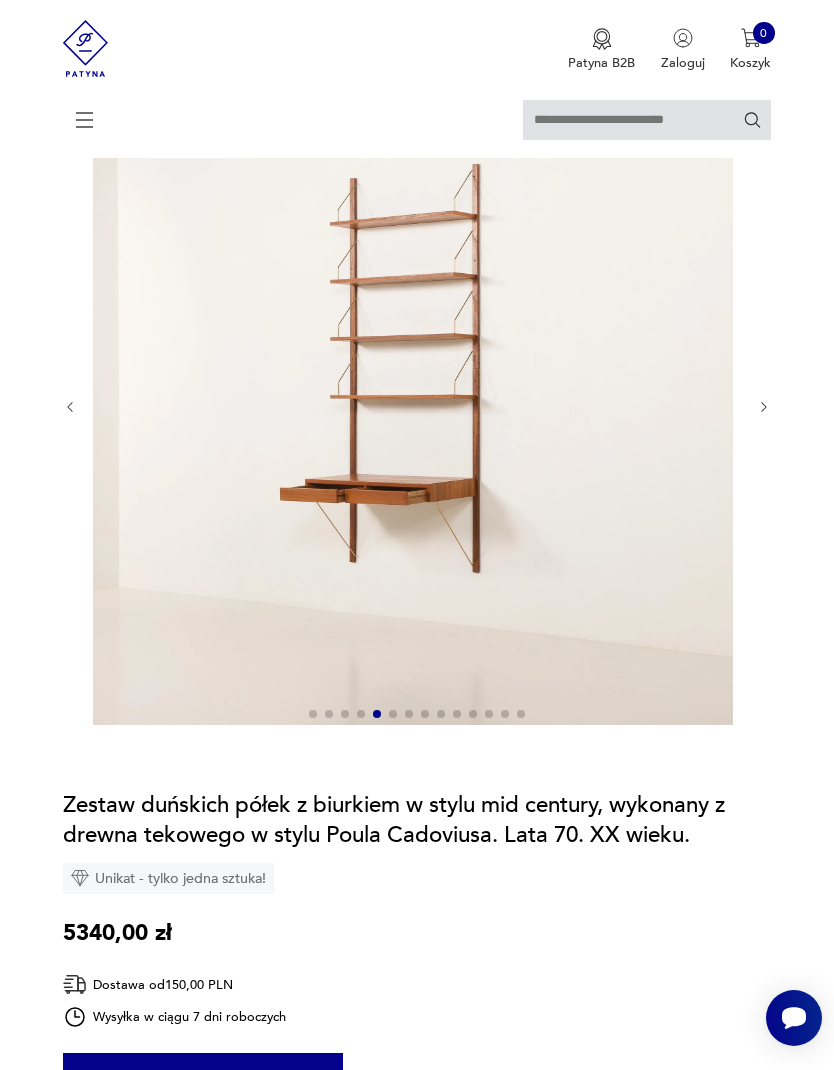 click 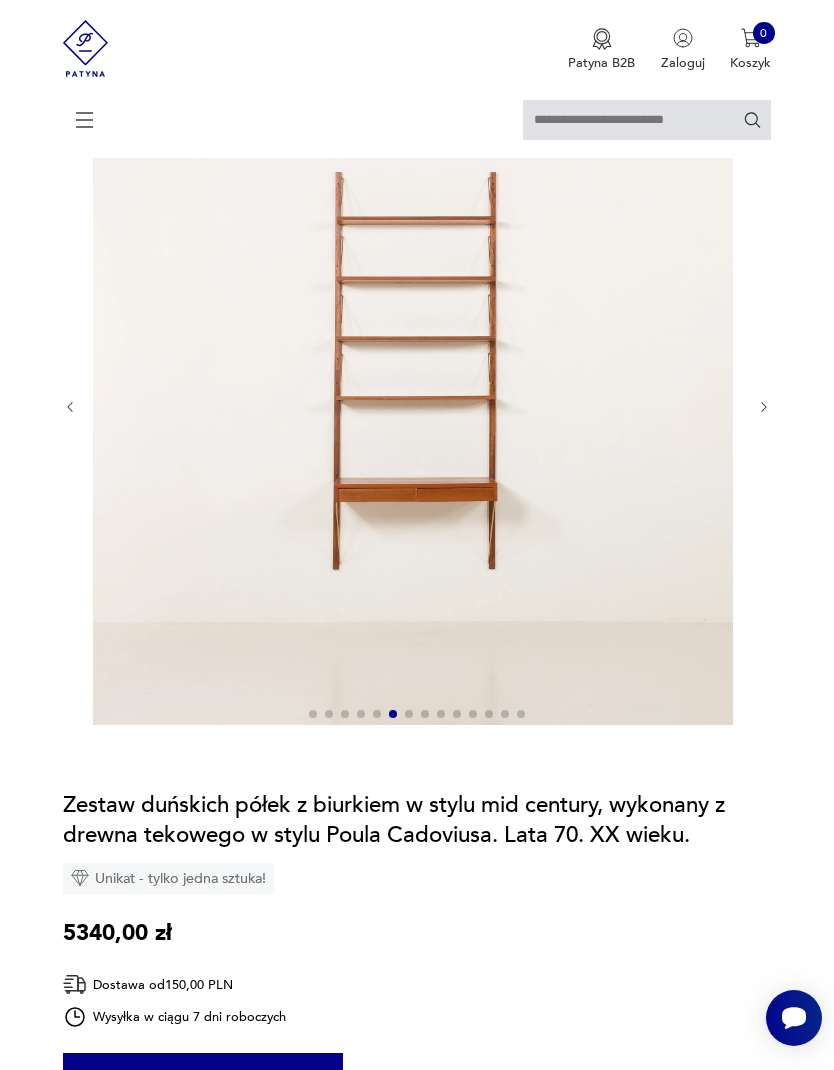 click at bounding box center [764, 407] 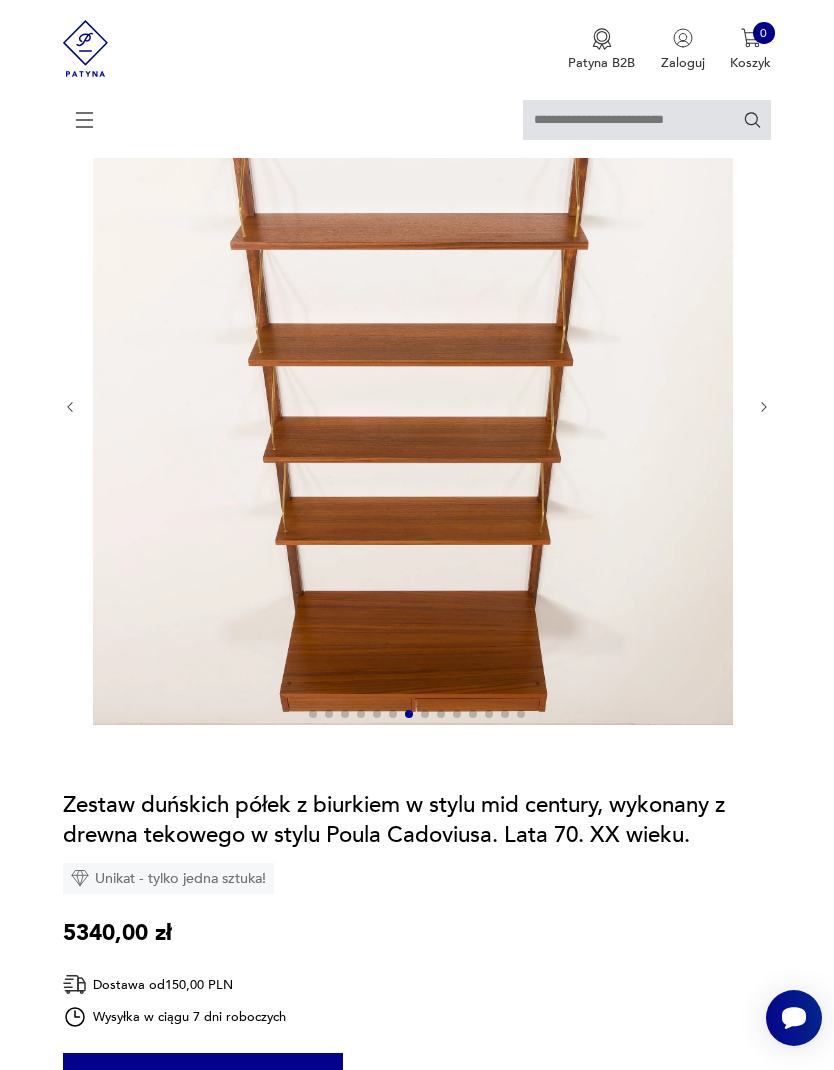 click 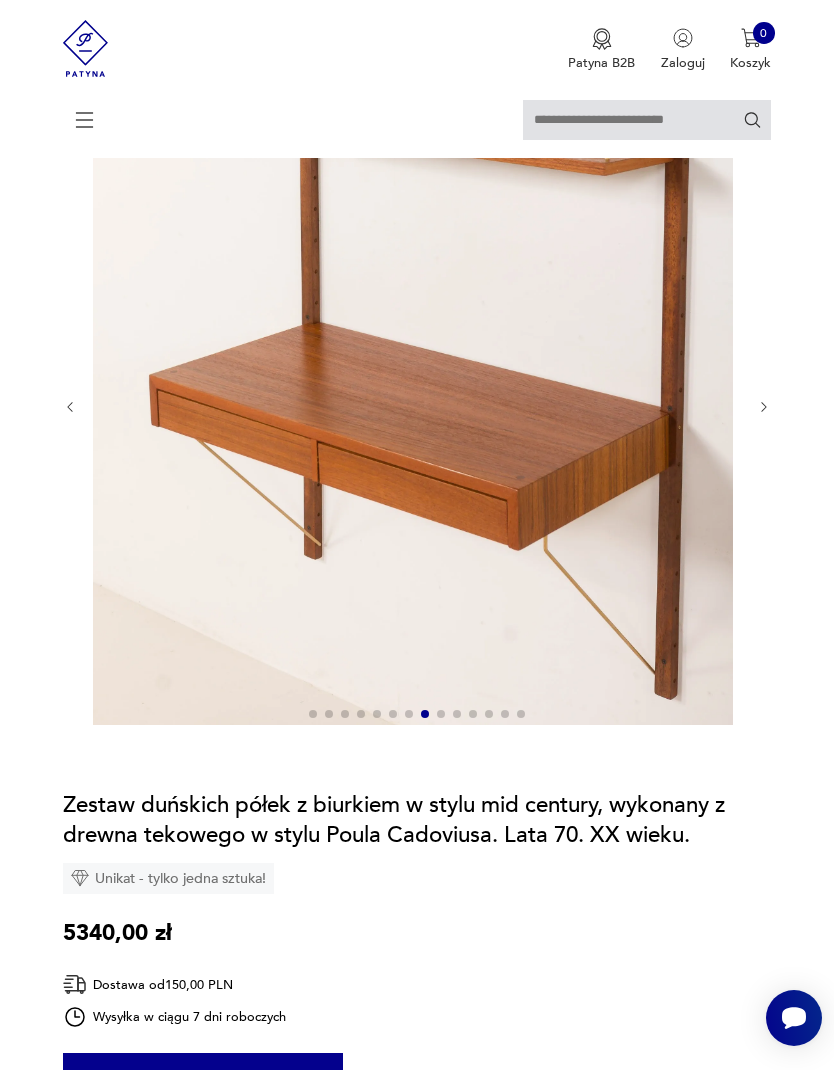 click 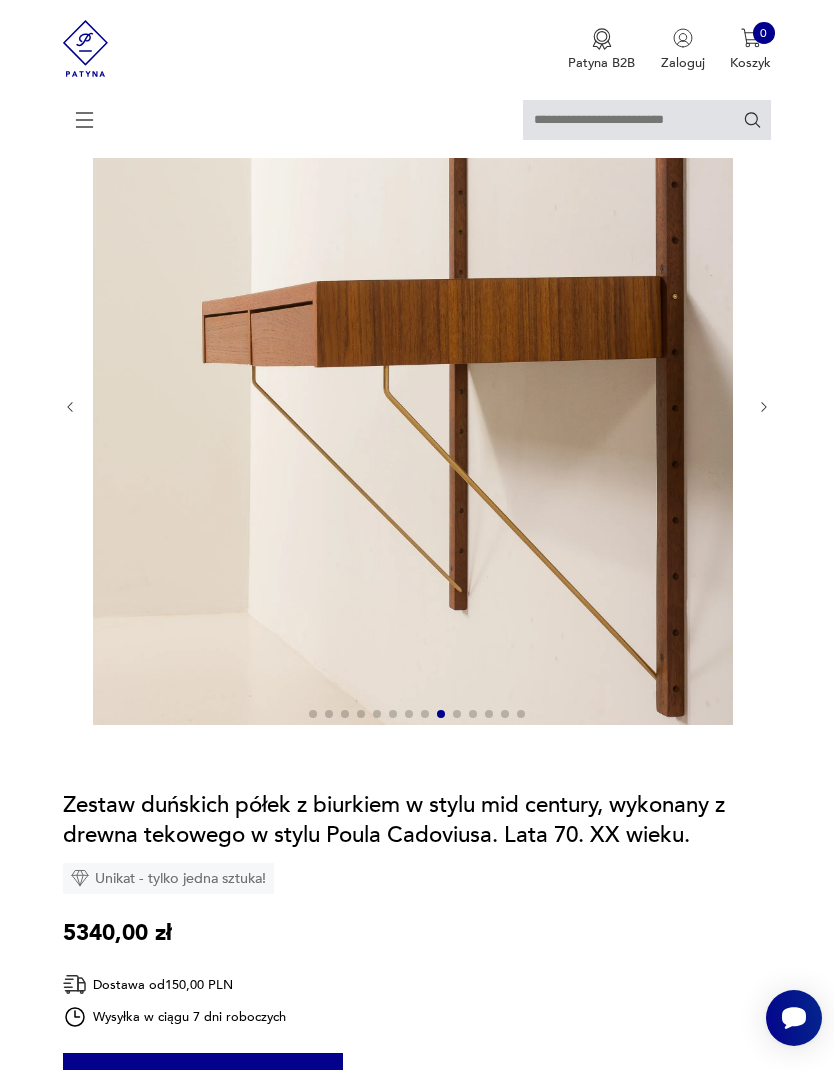 click 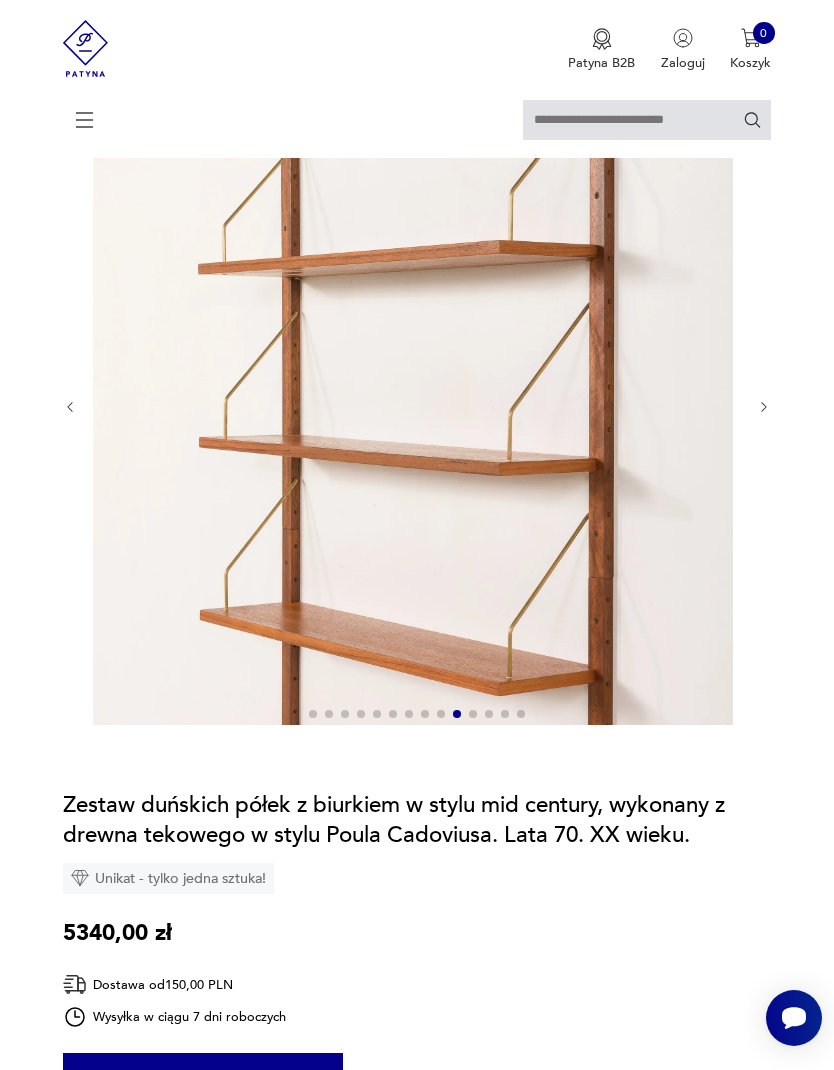 click 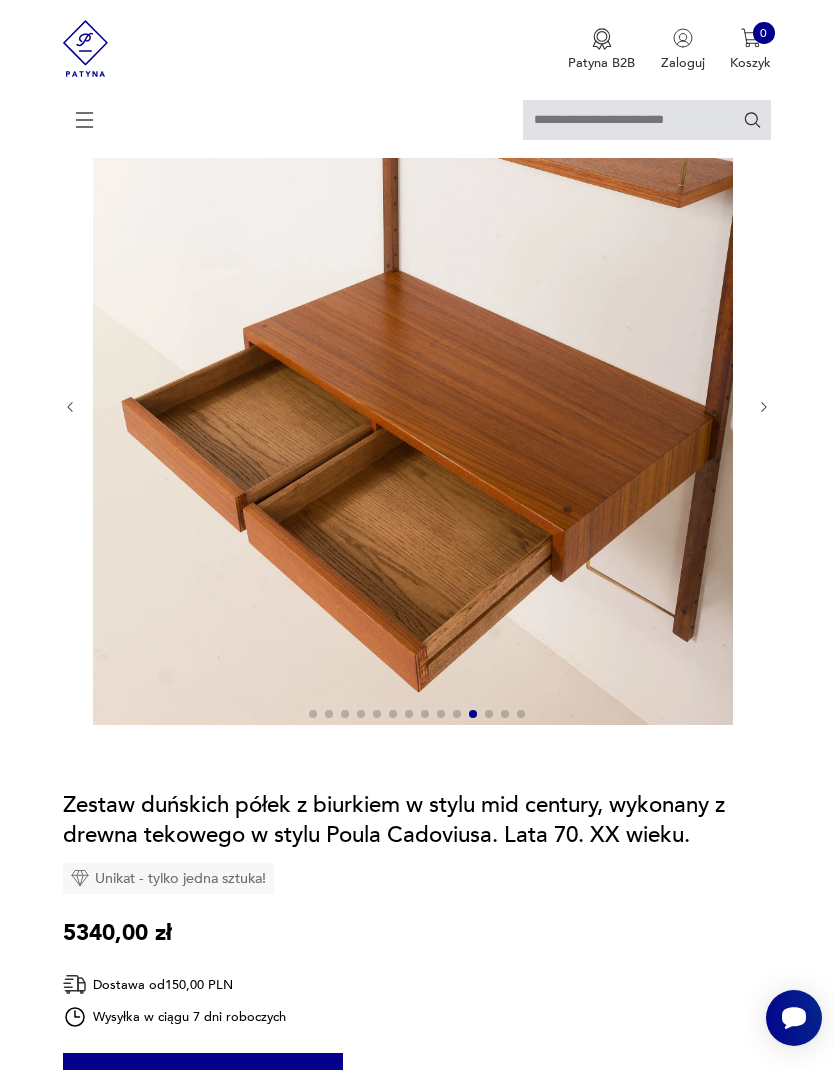 click 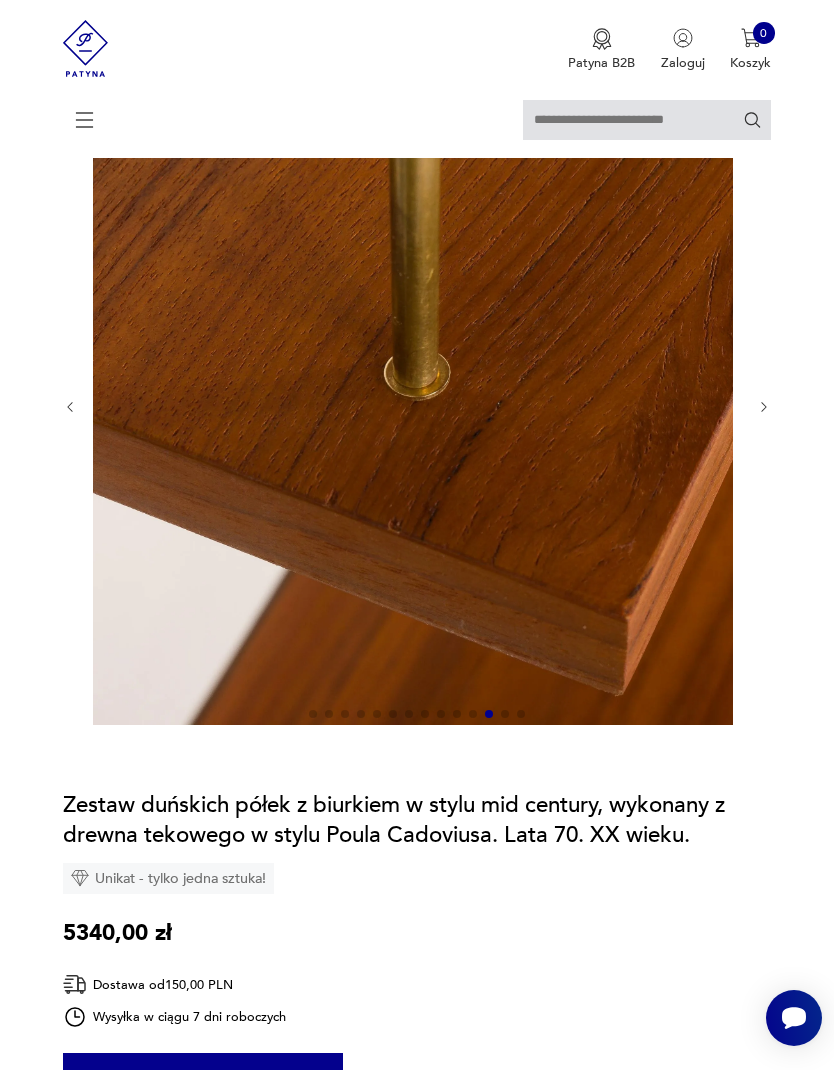 click 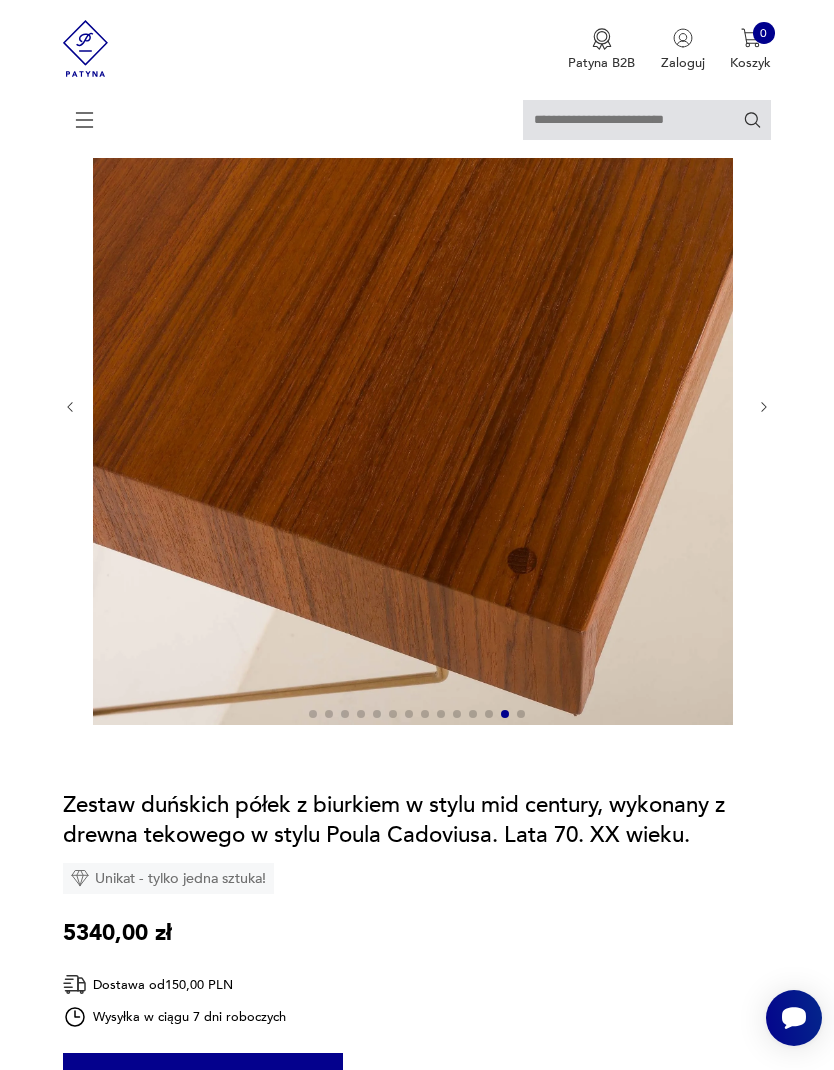click 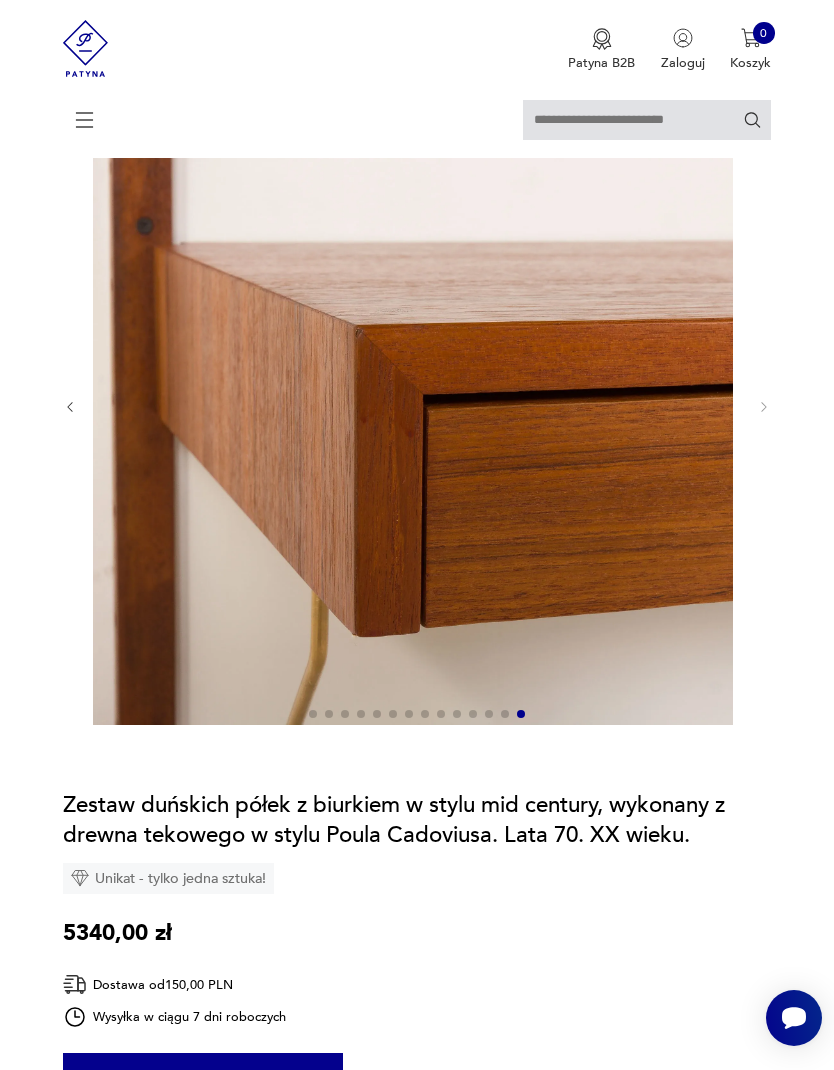 click on "Opis produktu Zestaw duńskich półek z biurkiem w stylu mid century, wykonany z drewna tekowego, designem nawiązujący do projektów Poula Cadoviusa, został najprawdopodobniej wyprodukowany w jednej z duńskich fabryk w latach 70. Stanowi doskonałą alternatywę dla tradycyjnych biurek – dzięki niewielkim rozmiarom i możliwości montażu na ścianie zajmuje niewielką przestrzeń, oferując jednocześnie sporo miejsca do przechowywania. Kompaktowa konsolka sprawia, że zestaw idealnie nadaje się jako przytulne miejsce pracy w domowym biurze lub przechowywania niezbędnych rzeczy w przedpokoju.
Zestaw jest w pełni modułowy i umożliwia dowolną aranżację. System montażu jest prosty i intuicyjny, a elementy montowane są na listwach z litego drewna za pomocą mosiężnych zawieszek i metalowych kołków.
Zestaw składa się z:
biurka z 2 szufladami (wys. 5 cm) wys.: 9, szer.: 80, gł.: 40 cm
3 półek o głębokości 20 cm
4 drewnianych listew o długości 102,5 cm
mosiężnych zawieszek" at bounding box center [417, 1032] 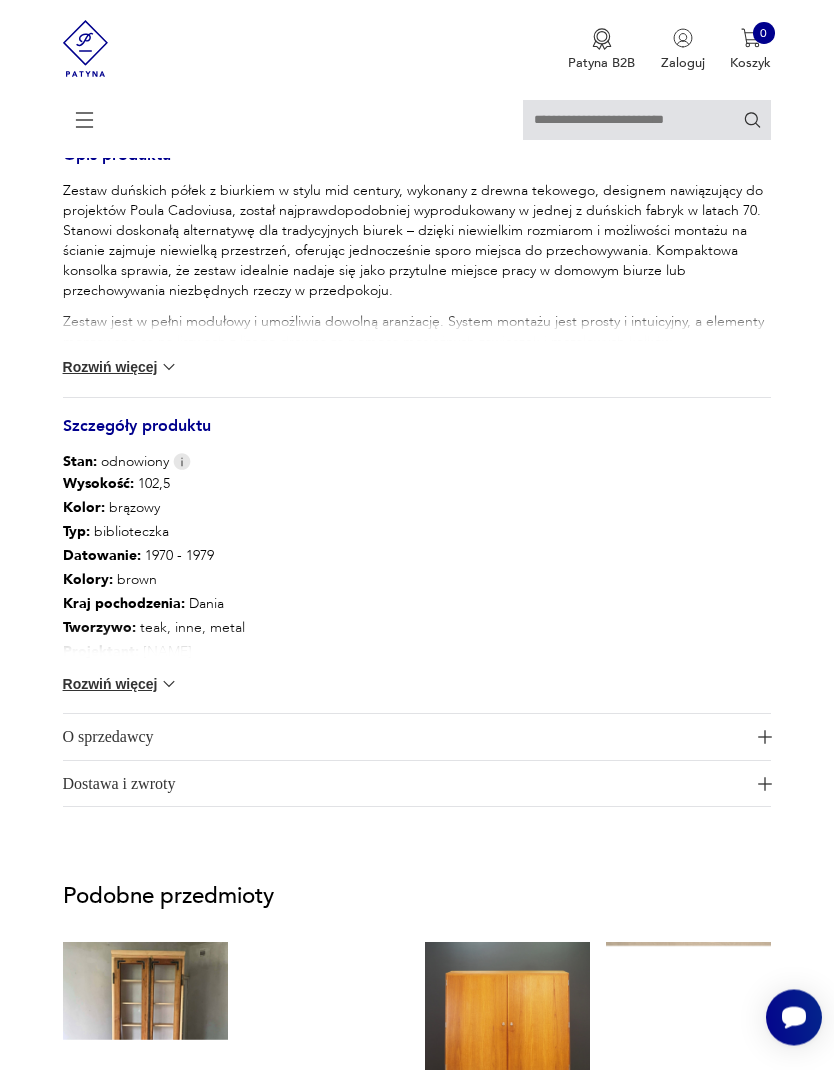 scroll, scrollTop: 1320, scrollLeft: 0, axis: vertical 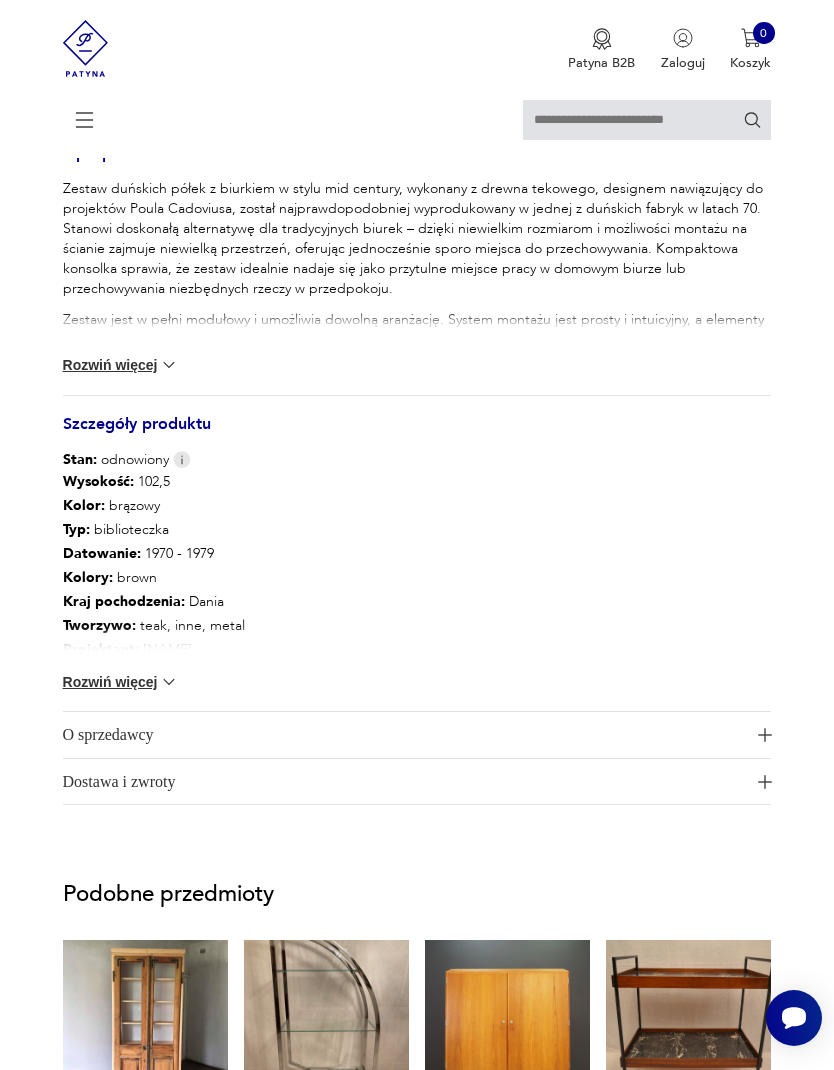 click on "Rozwiń więcej" at bounding box center [121, 682] 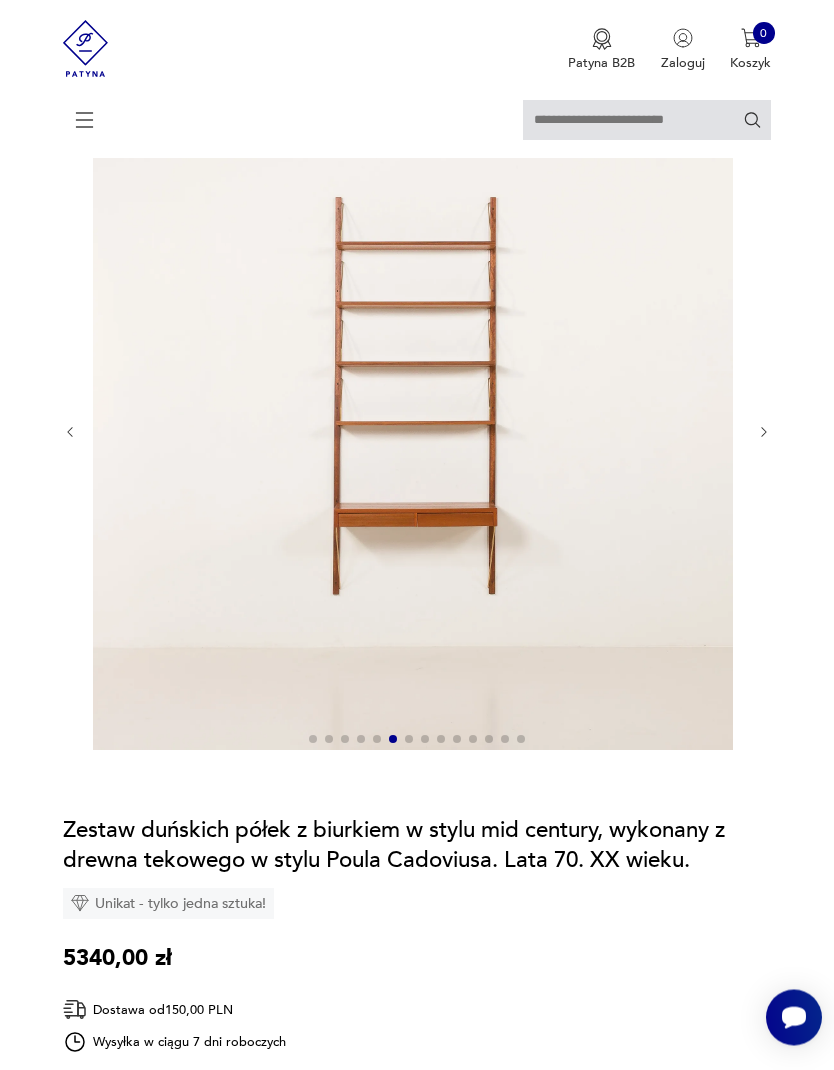 scroll, scrollTop: 152, scrollLeft: 0, axis: vertical 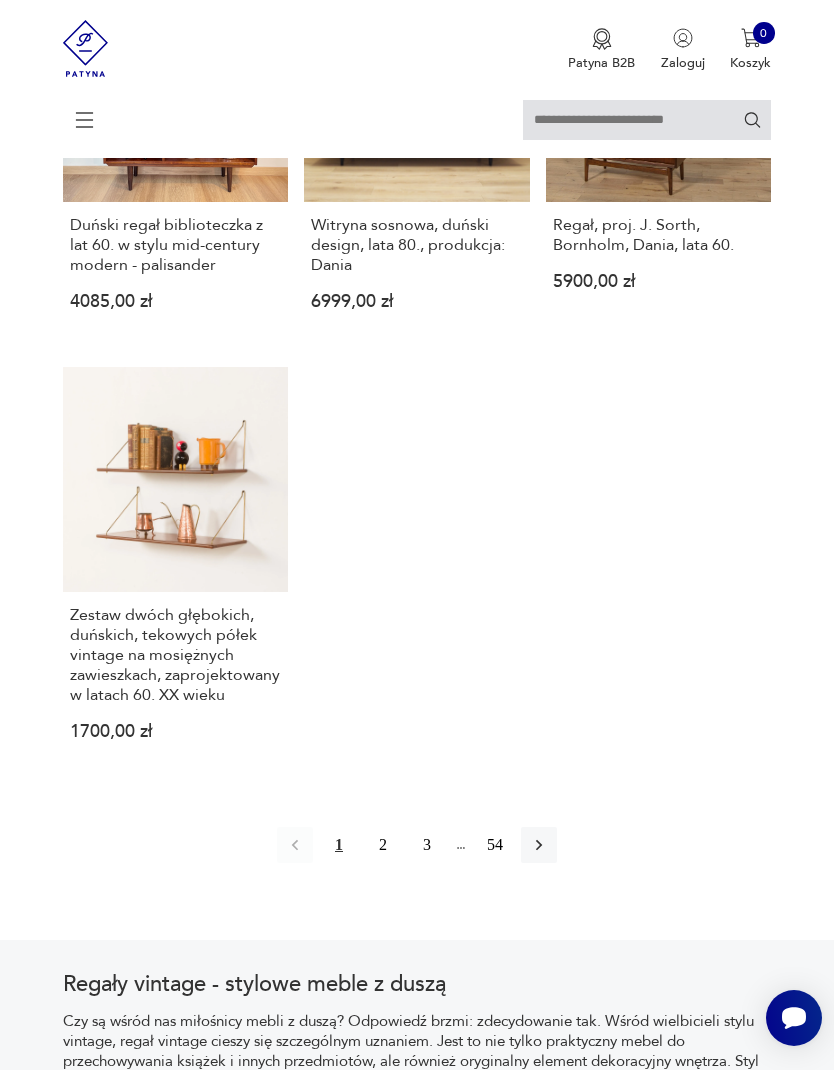 click on "2" at bounding box center [383, 845] 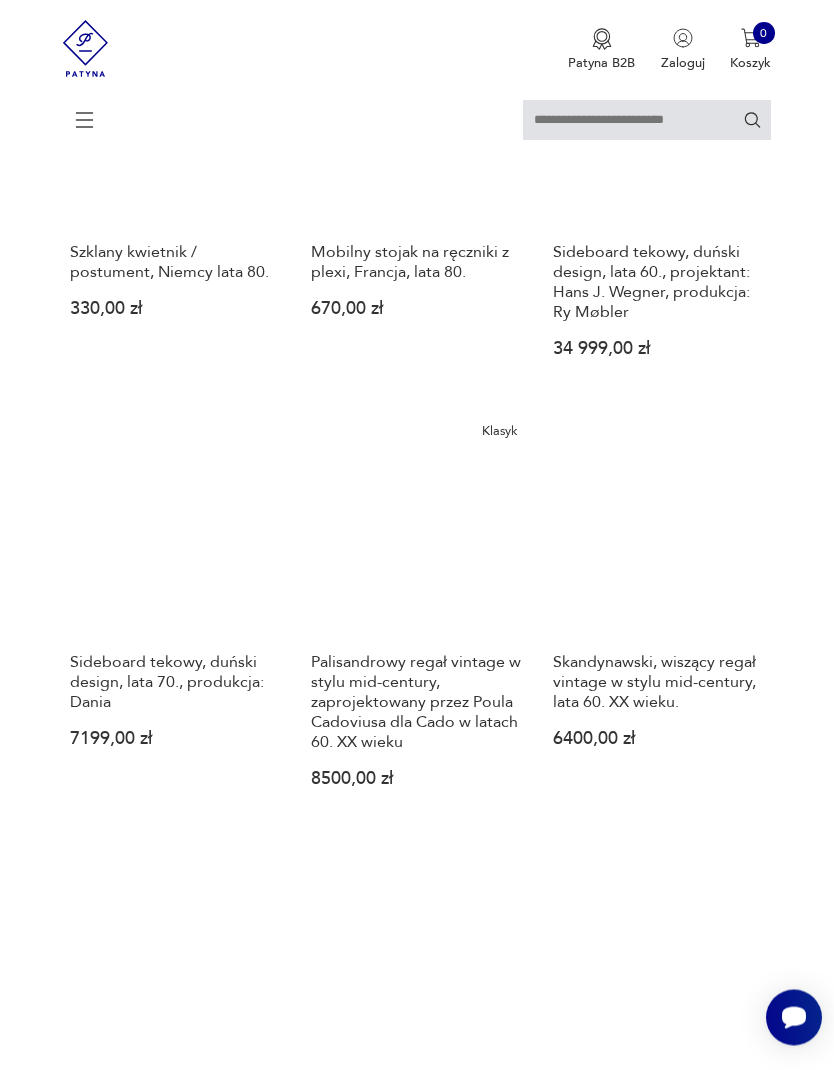 scroll, scrollTop: 733, scrollLeft: 0, axis: vertical 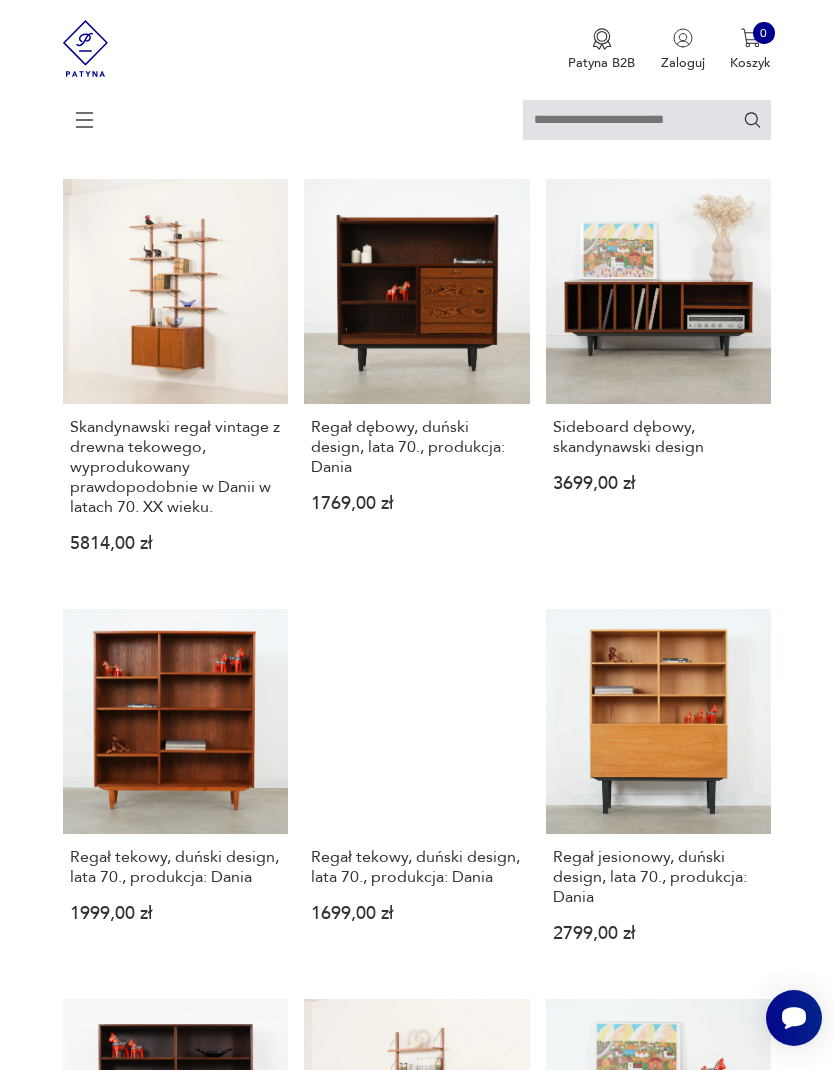 click on "Skandynawski regał vintage z drewna tekowego, wyprodukowany prawdopodobnie w Danii w latach 70. XX wieku." at bounding box center [175, 467] 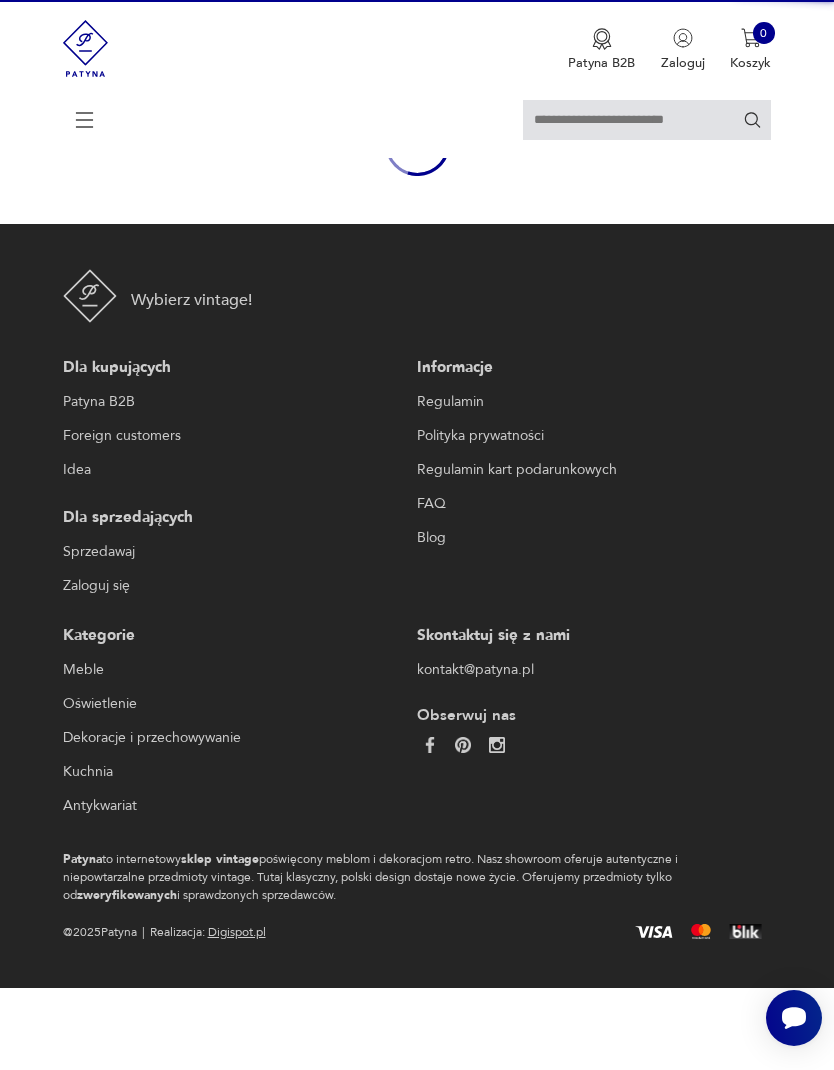 scroll, scrollTop: 185, scrollLeft: 0, axis: vertical 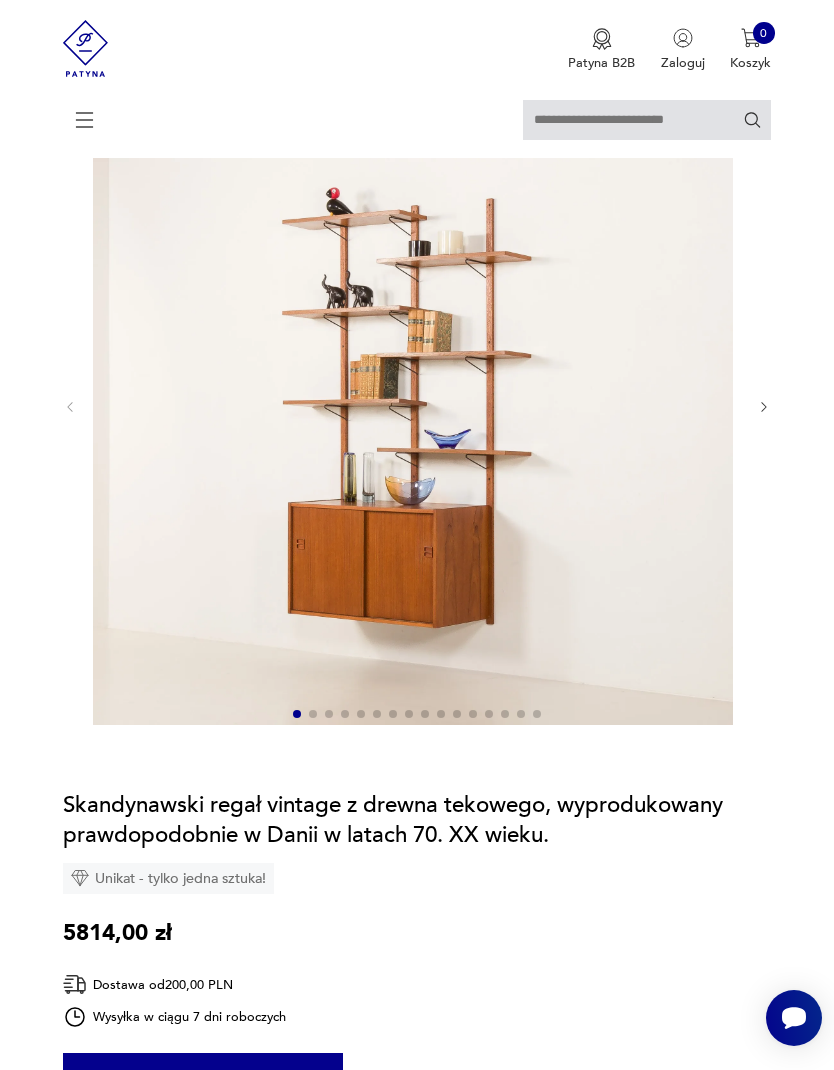 click 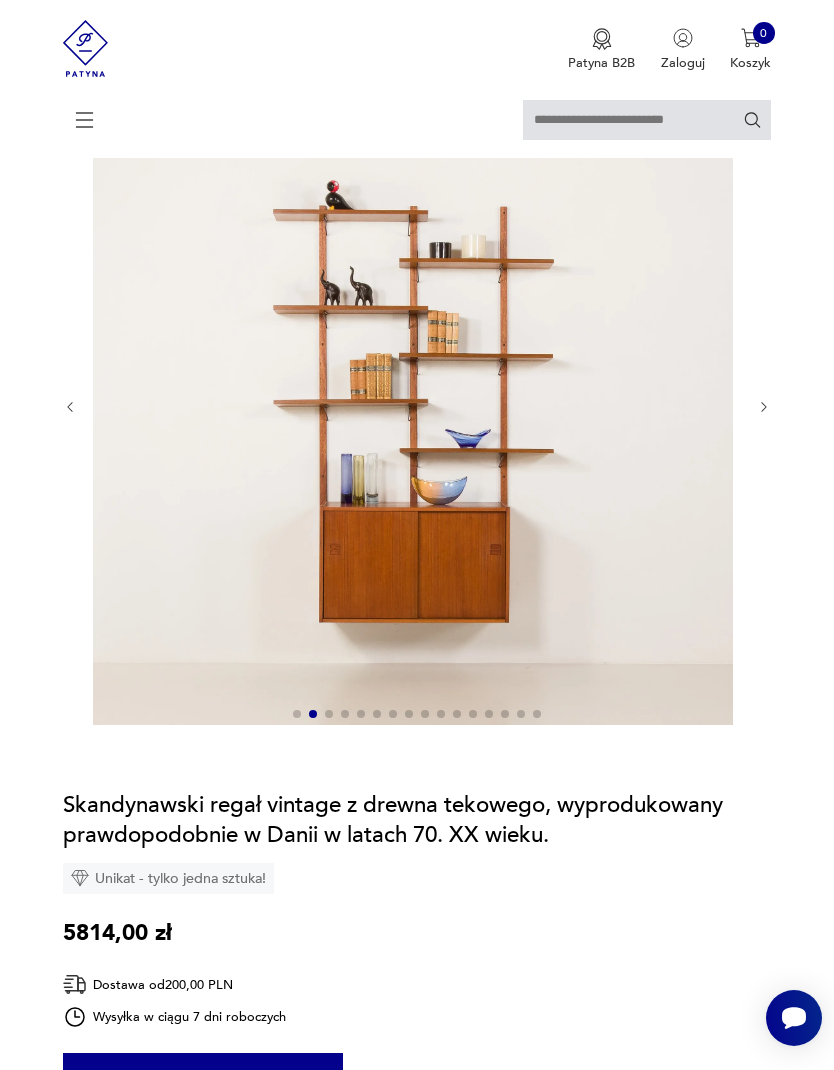 click at bounding box center [764, 407] 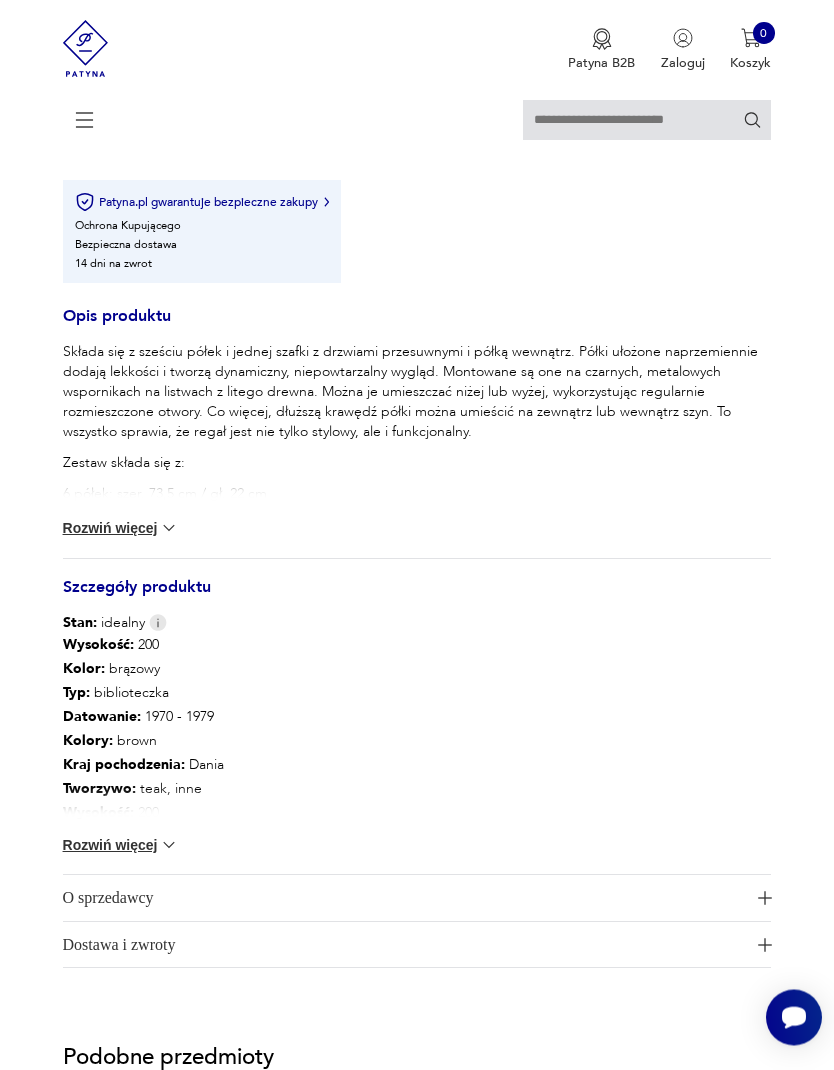 scroll, scrollTop: 1157, scrollLeft: 0, axis: vertical 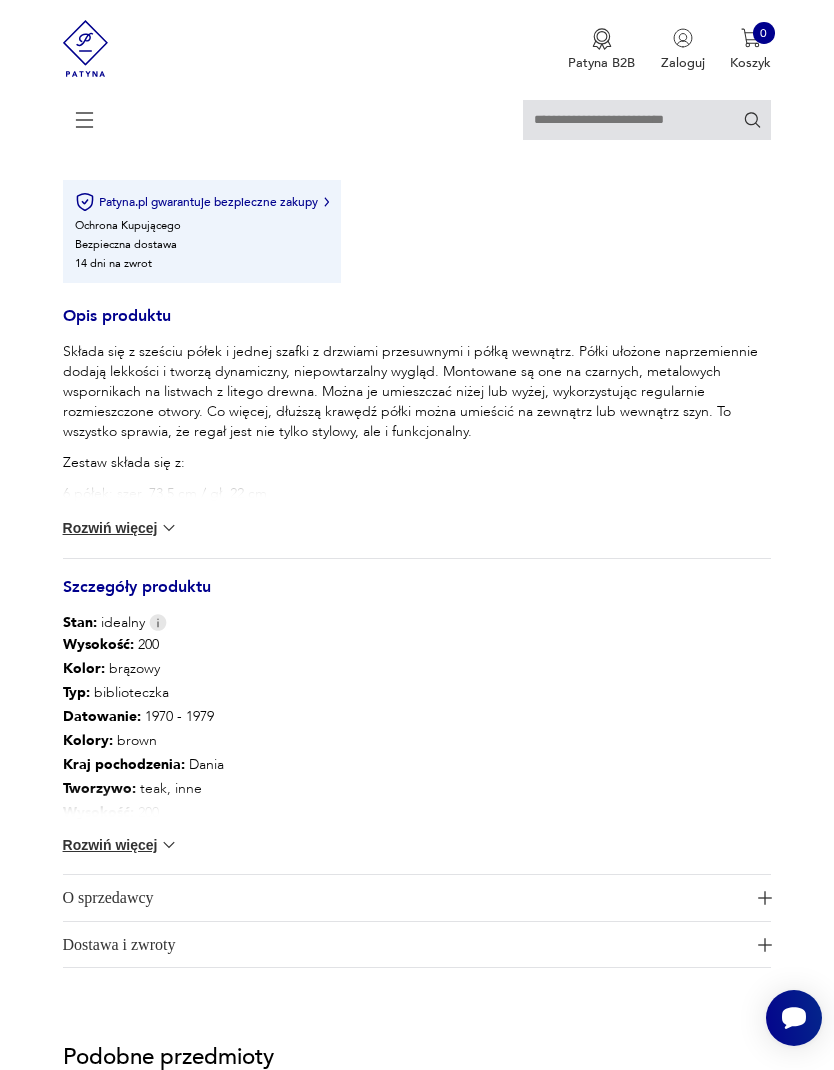 click on "Rozwiń więcej" at bounding box center [121, 845] 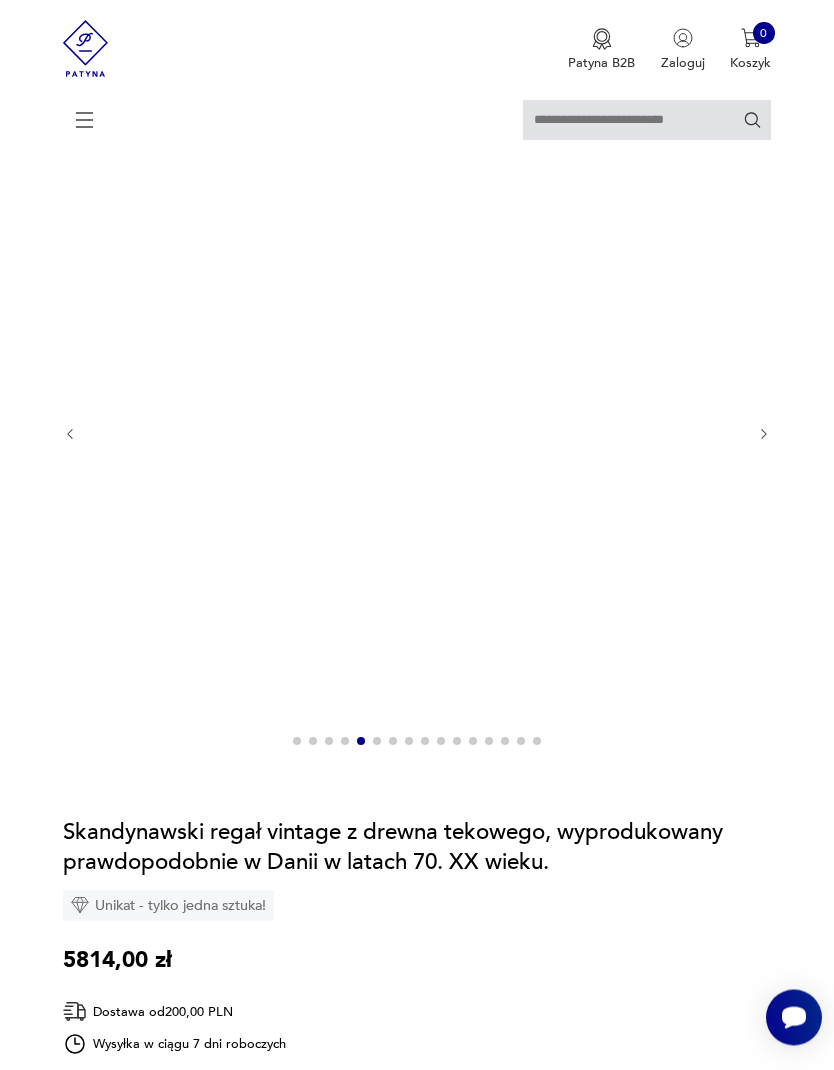 scroll, scrollTop: 158, scrollLeft: 0, axis: vertical 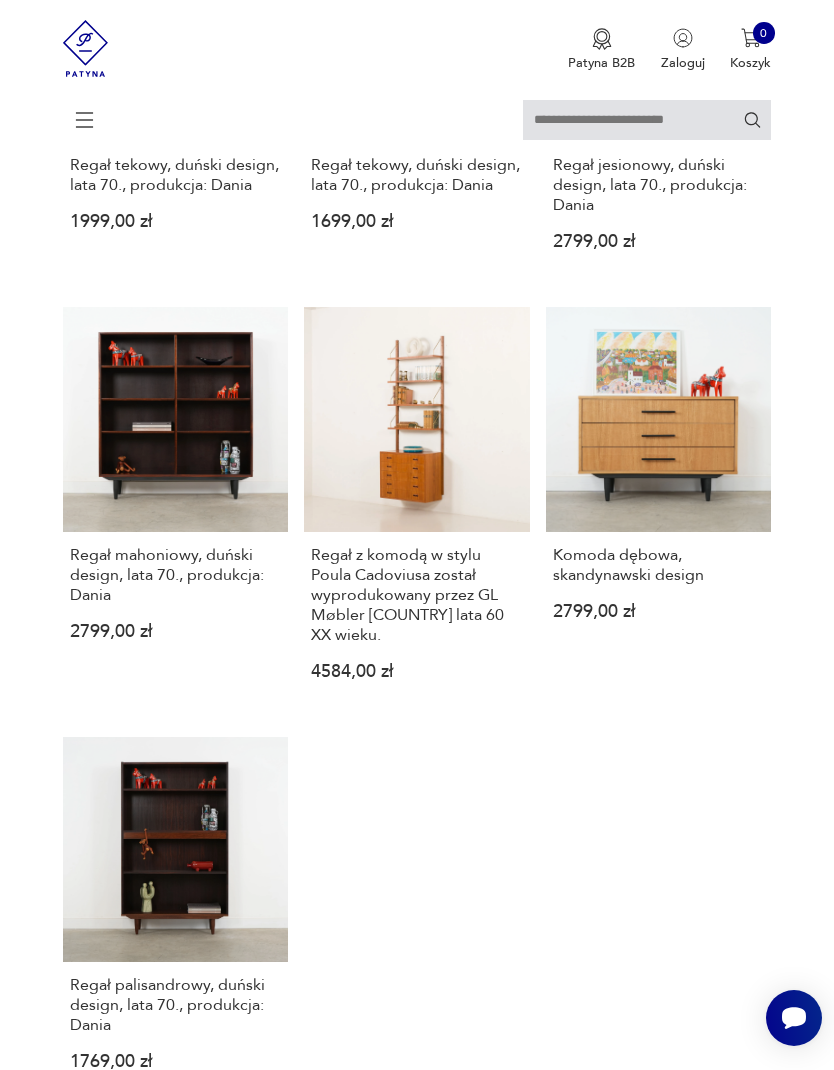 click on "Regał z komodą w stylu Poula Cadoviusa został wyprodukowany przez GL Møbler  Dania lata 60 XX wieku." at bounding box center (416, 595) 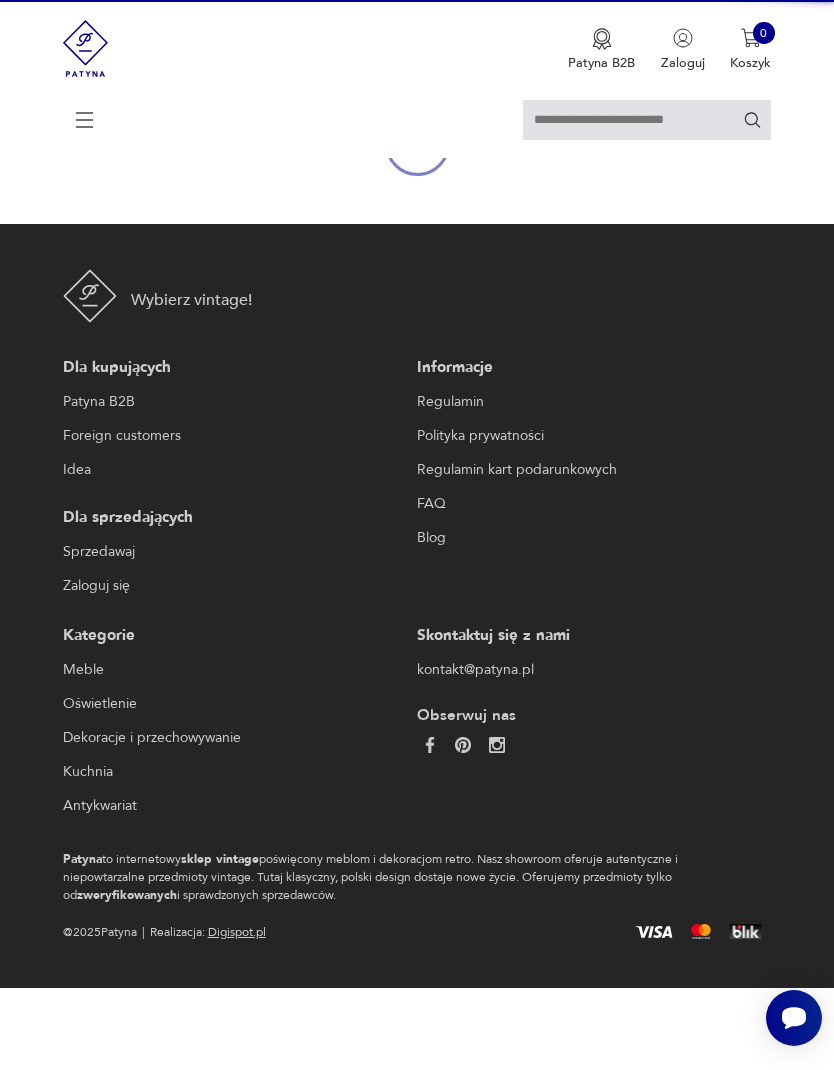 scroll, scrollTop: 185, scrollLeft: 0, axis: vertical 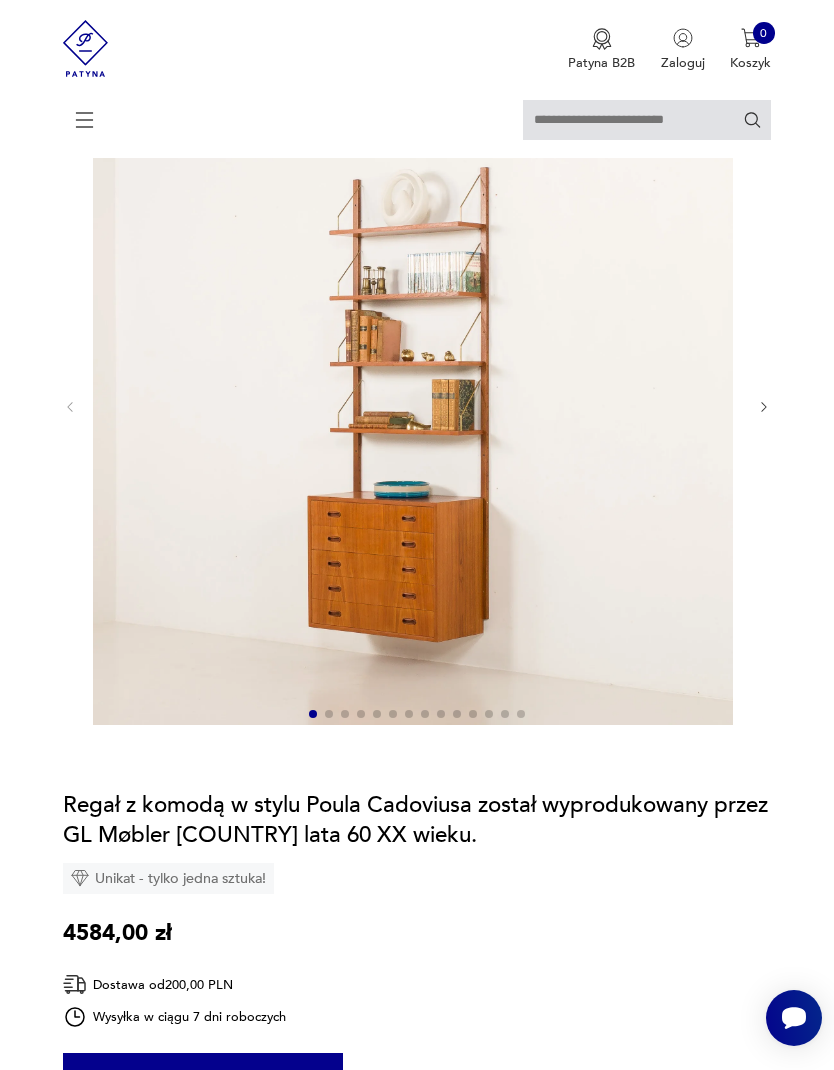 click 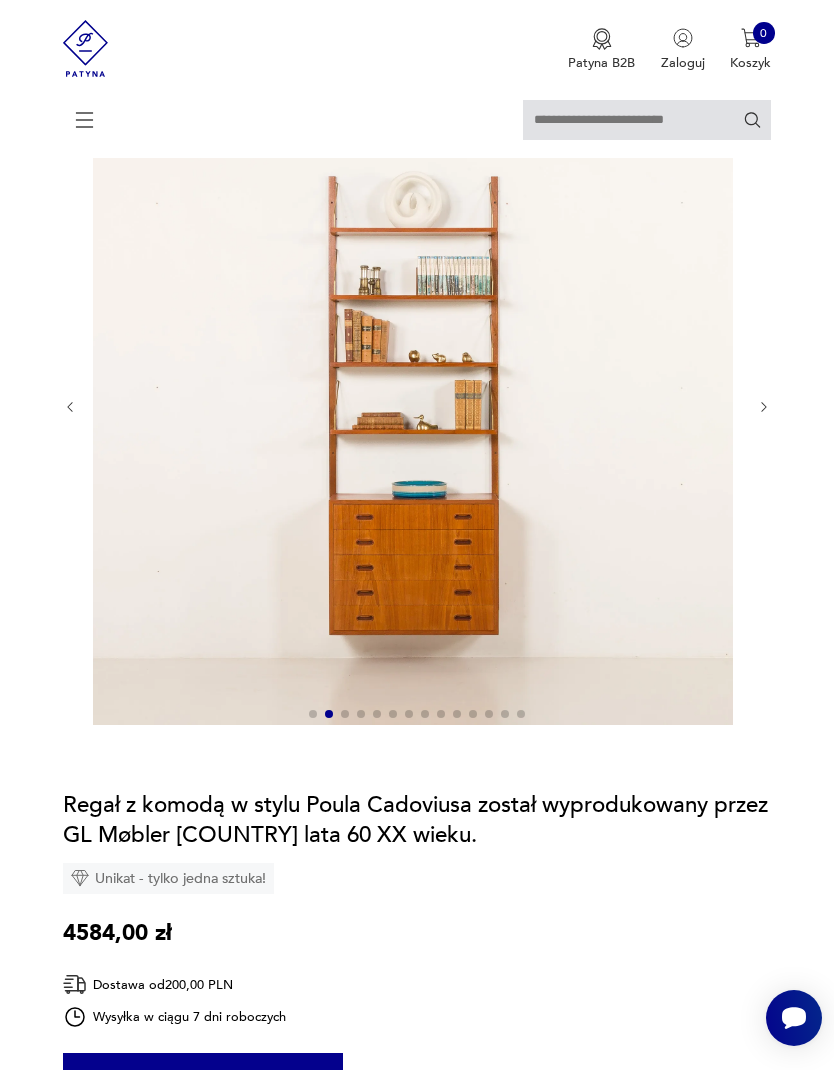 click 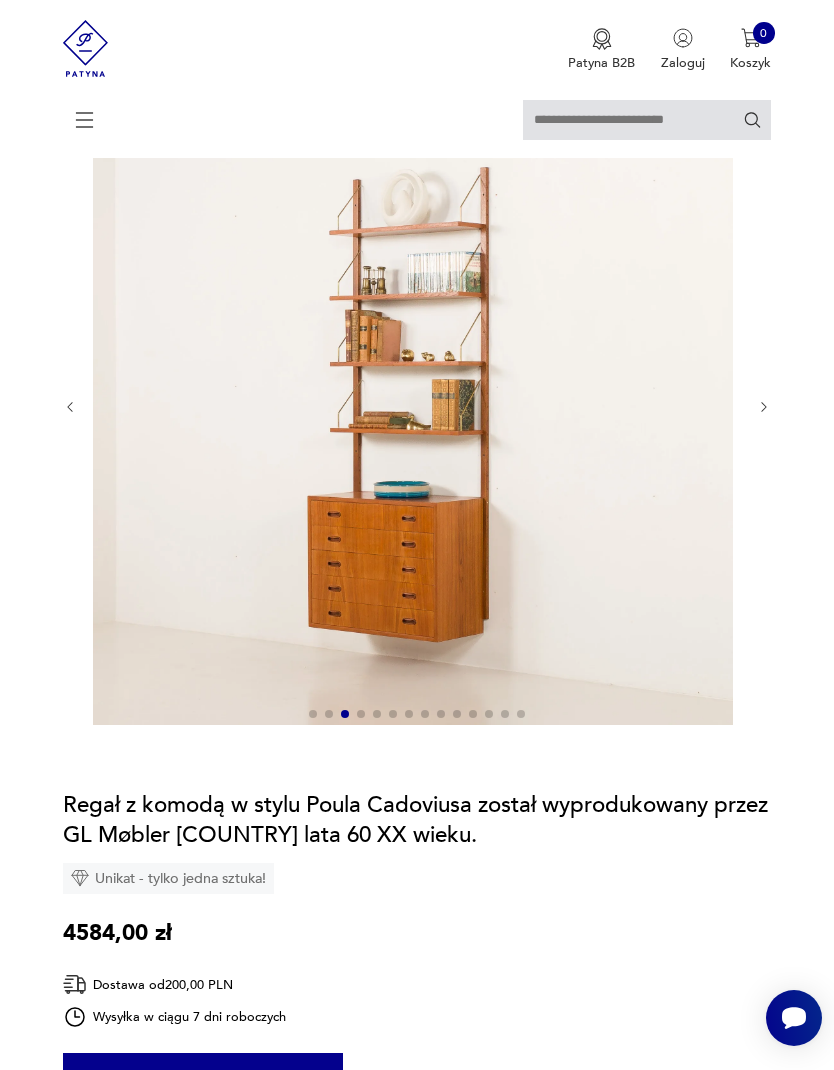 click 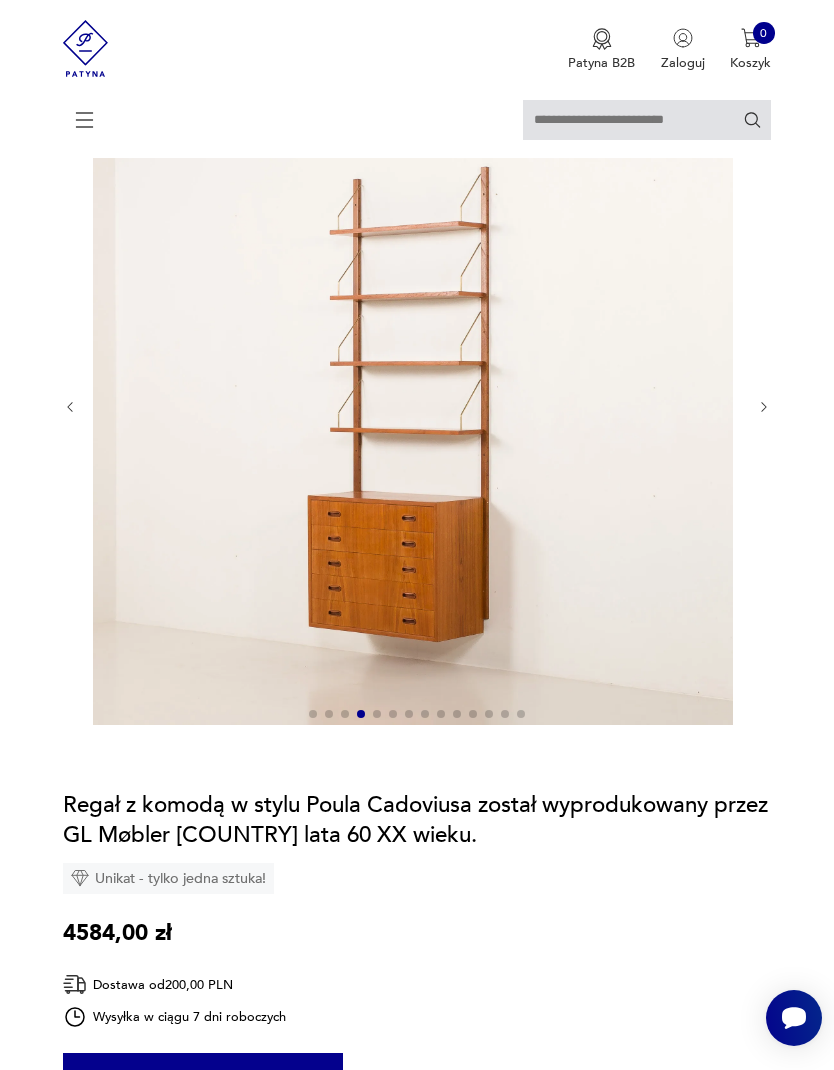 click 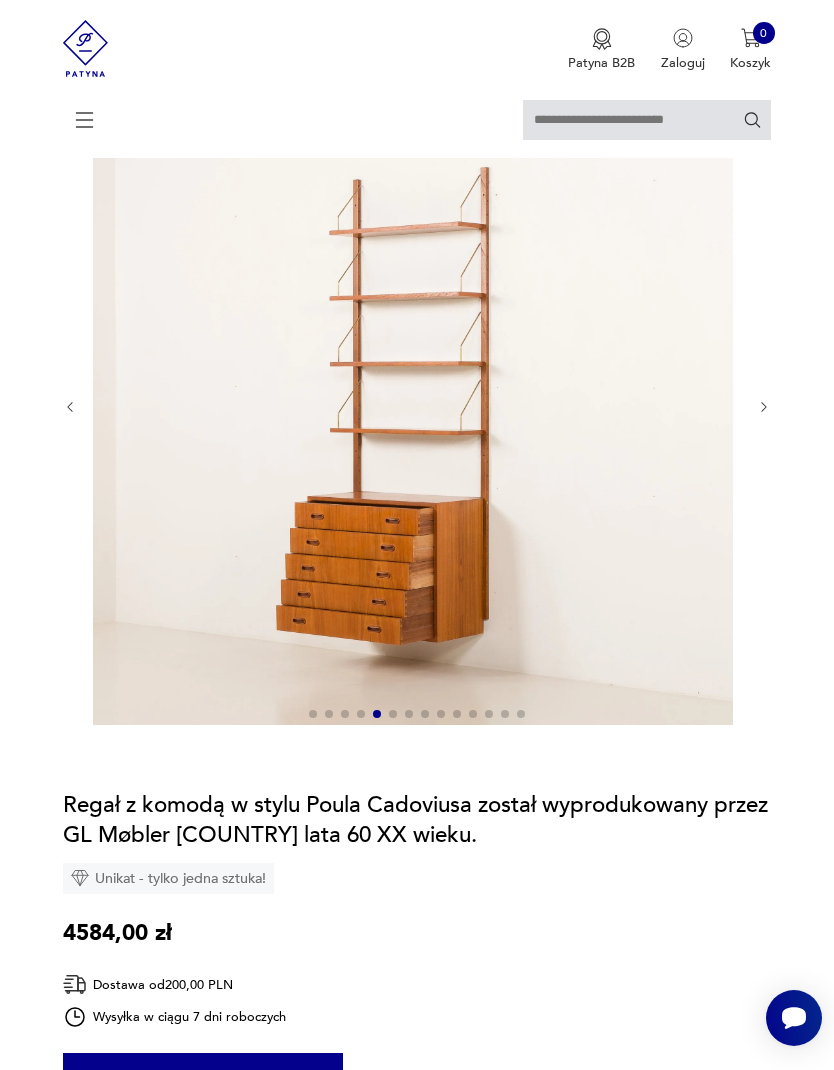 click 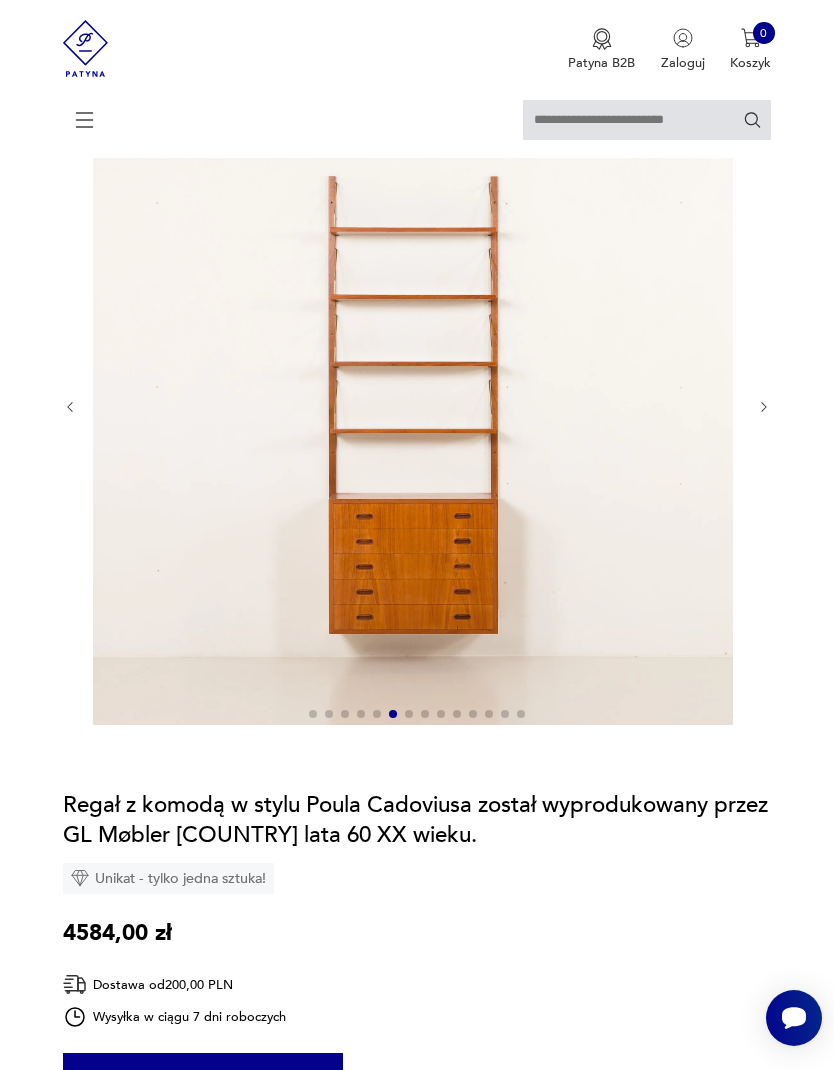 click 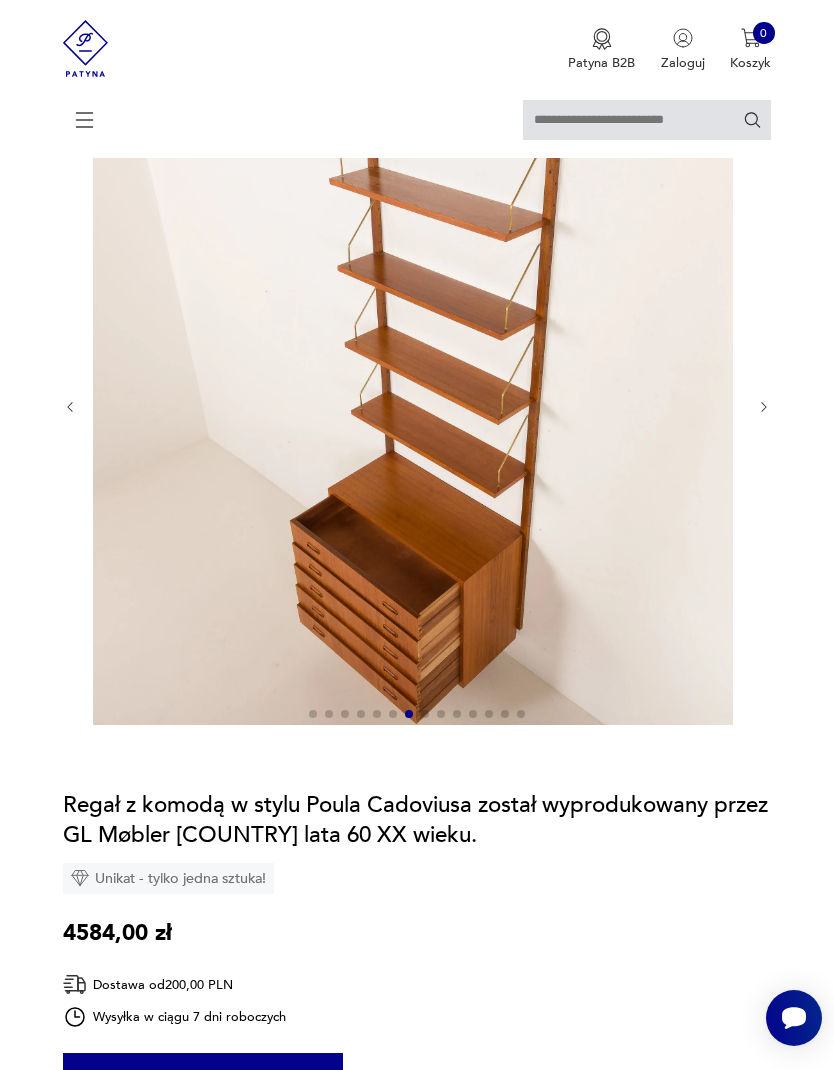 click 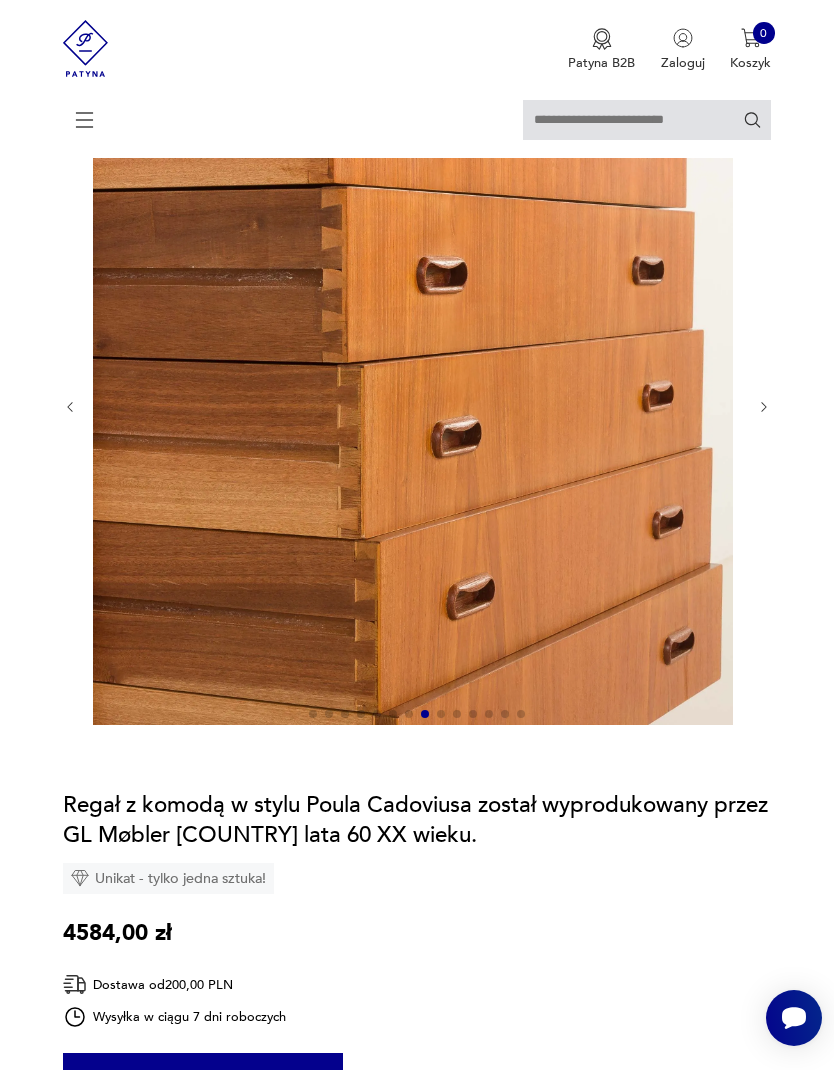 click 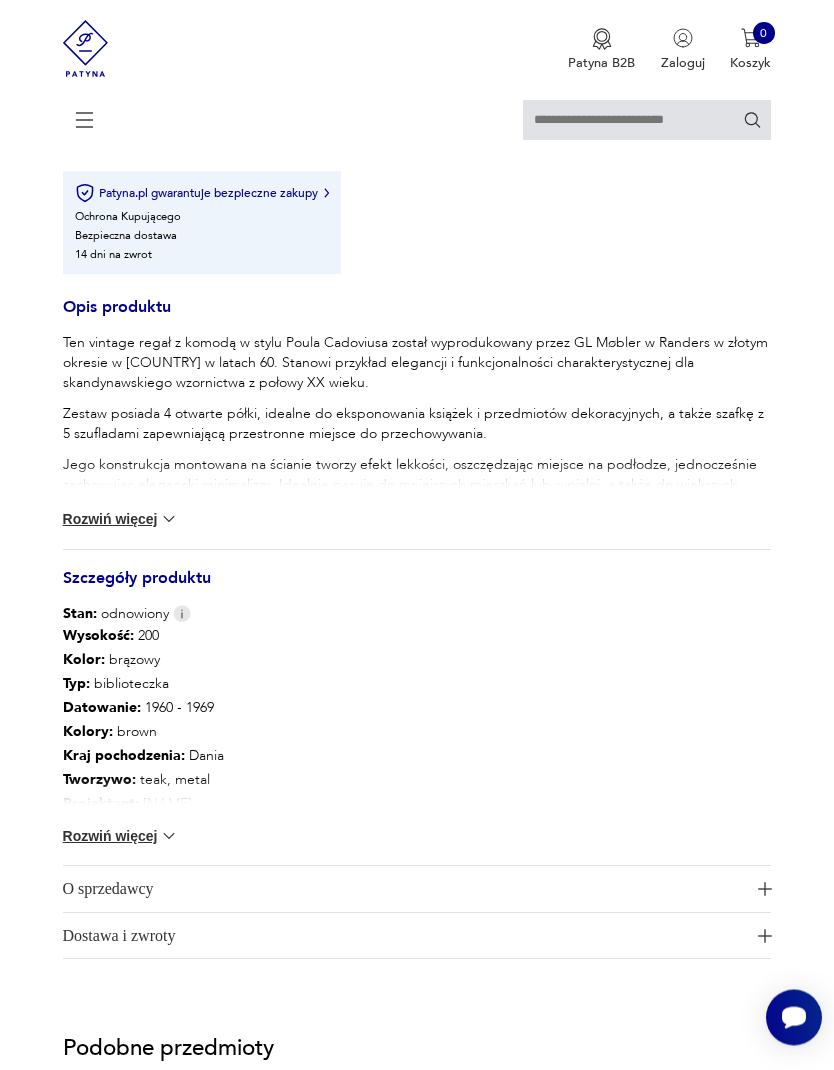 scroll, scrollTop: 1166, scrollLeft: 0, axis: vertical 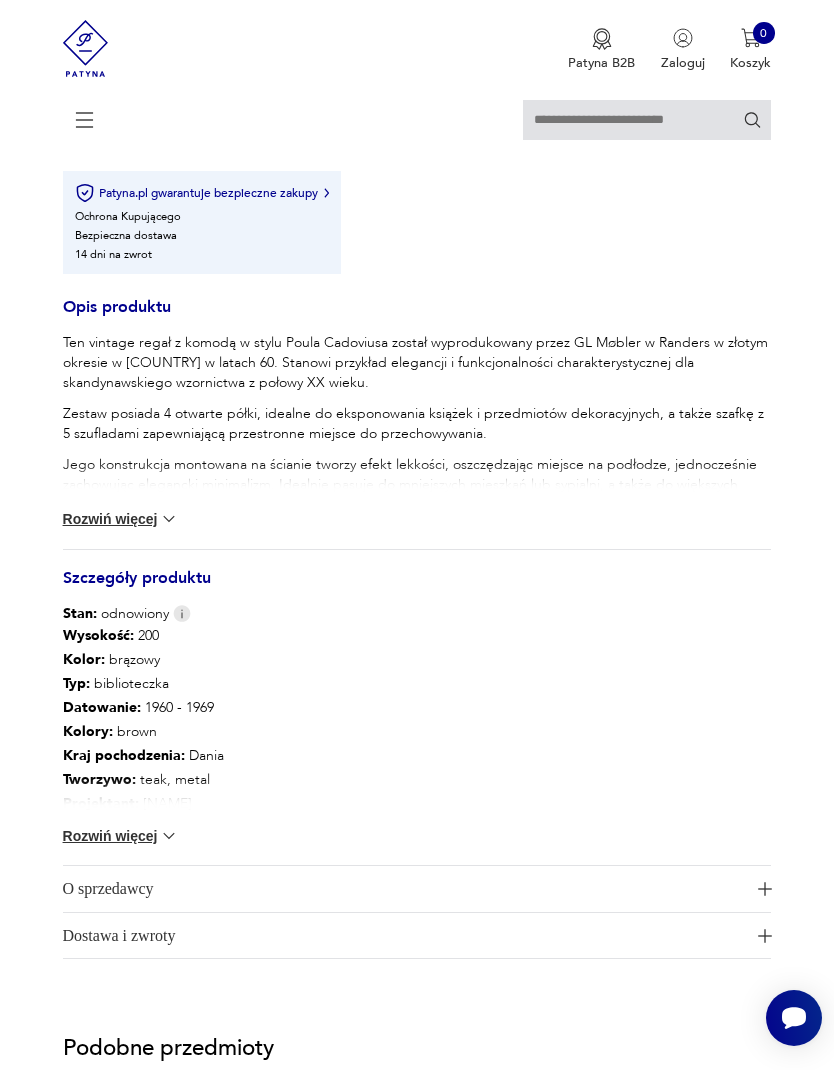 click on "Rozwiń więcej" at bounding box center (121, 836) 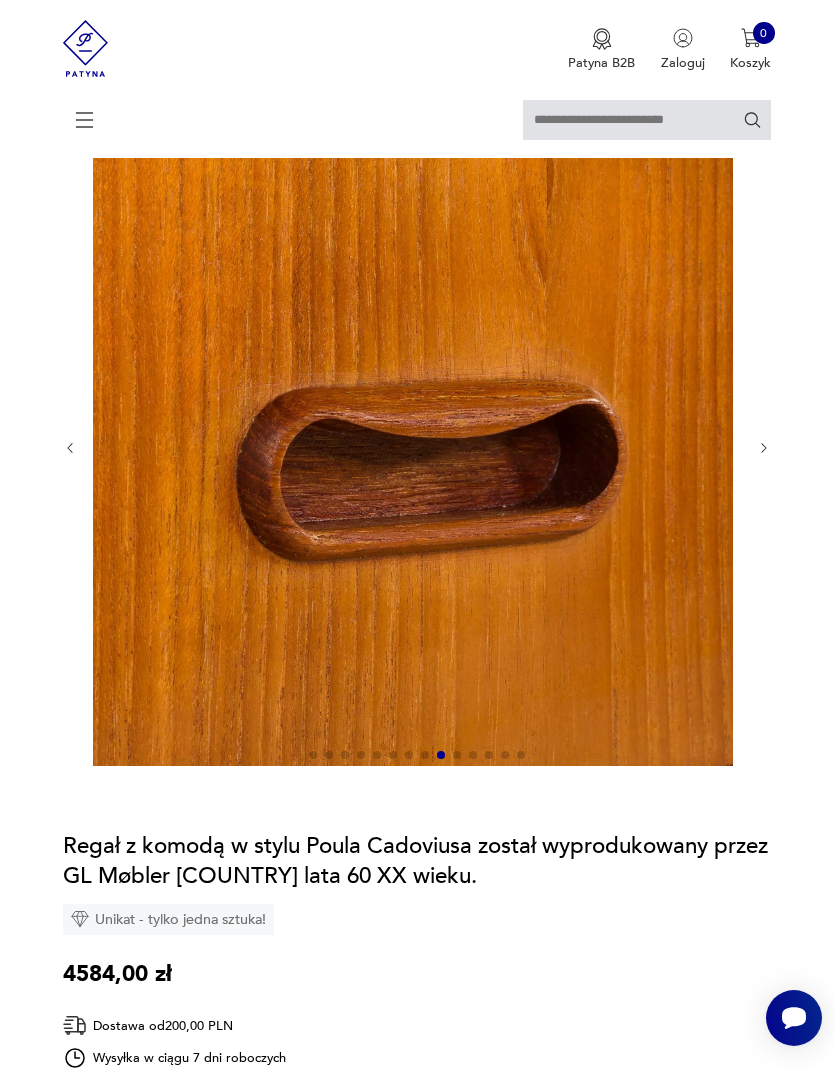 scroll, scrollTop: 128, scrollLeft: 0, axis: vertical 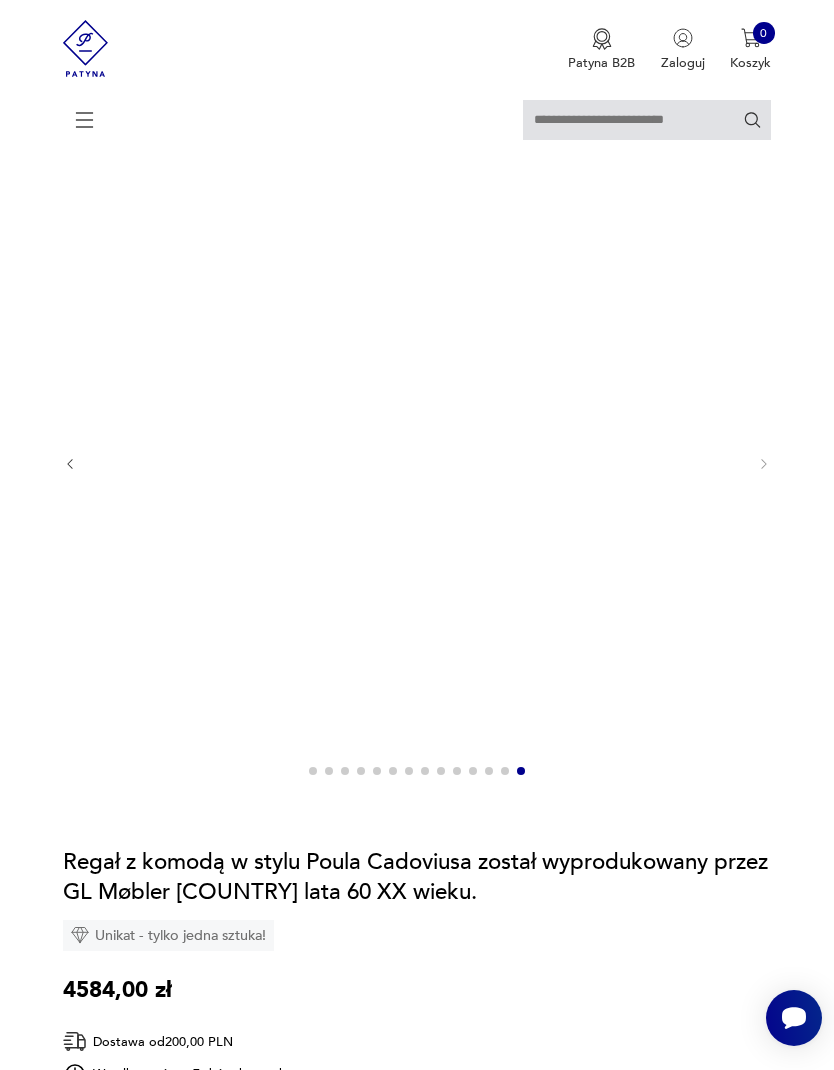 click at bounding box center (413, 462) 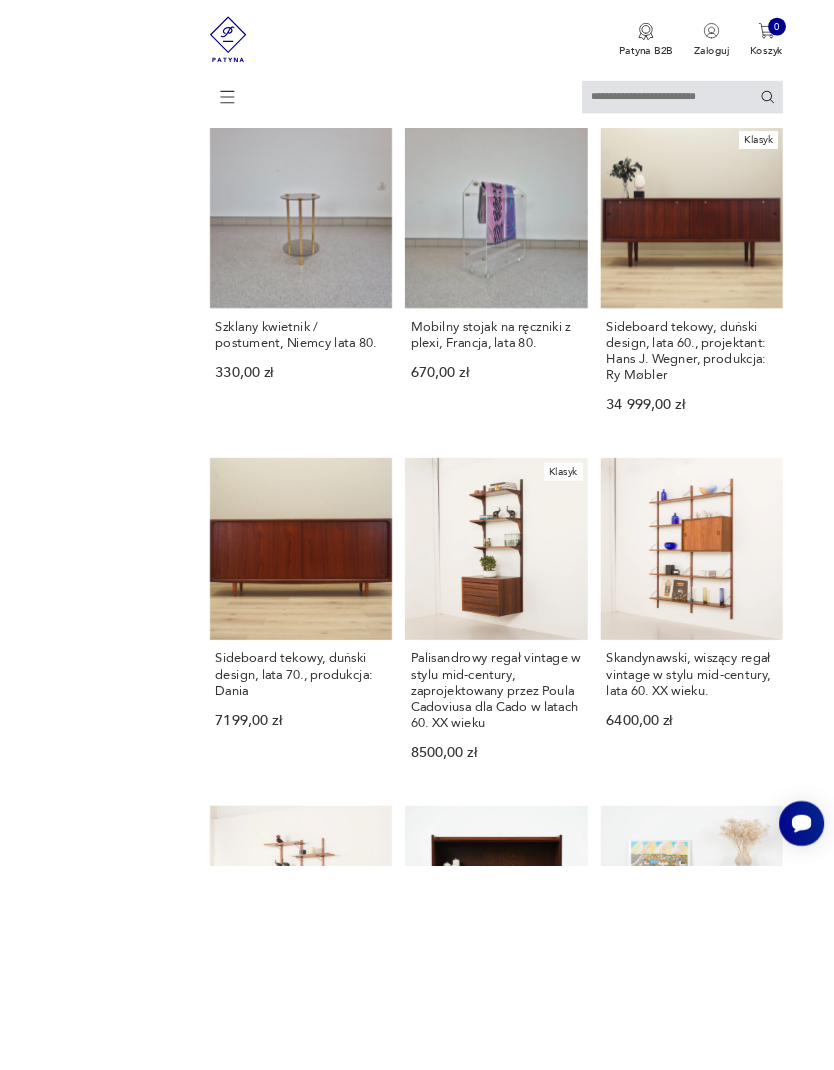 scroll, scrollTop: 902, scrollLeft: 0, axis: vertical 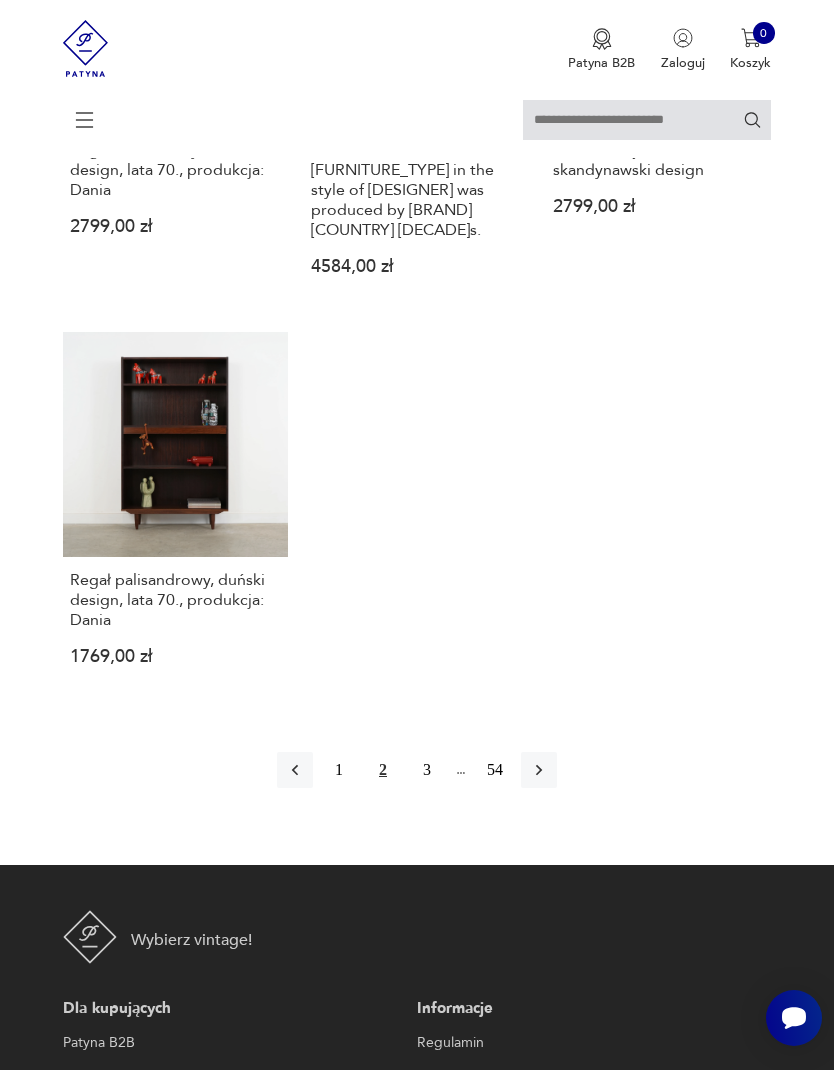 click on "3" at bounding box center (427, 770) 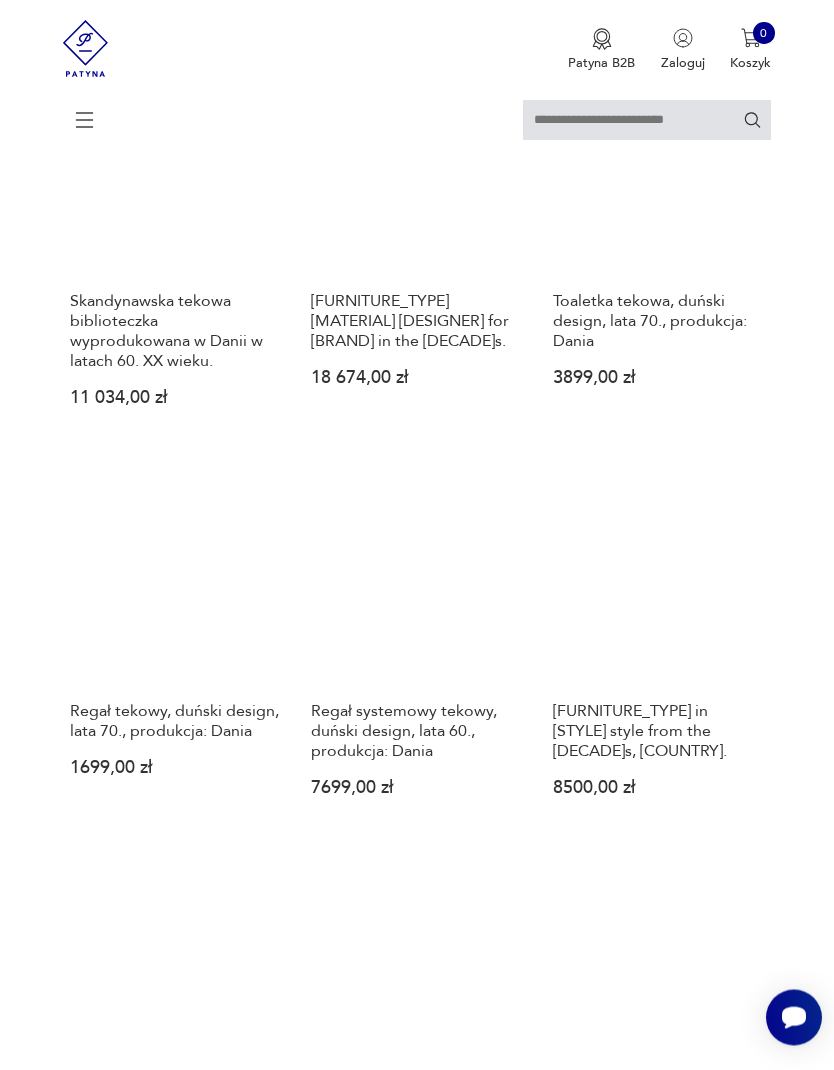 scroll, scrollTop: 1465, scrollLeft: 0, axis: vertical 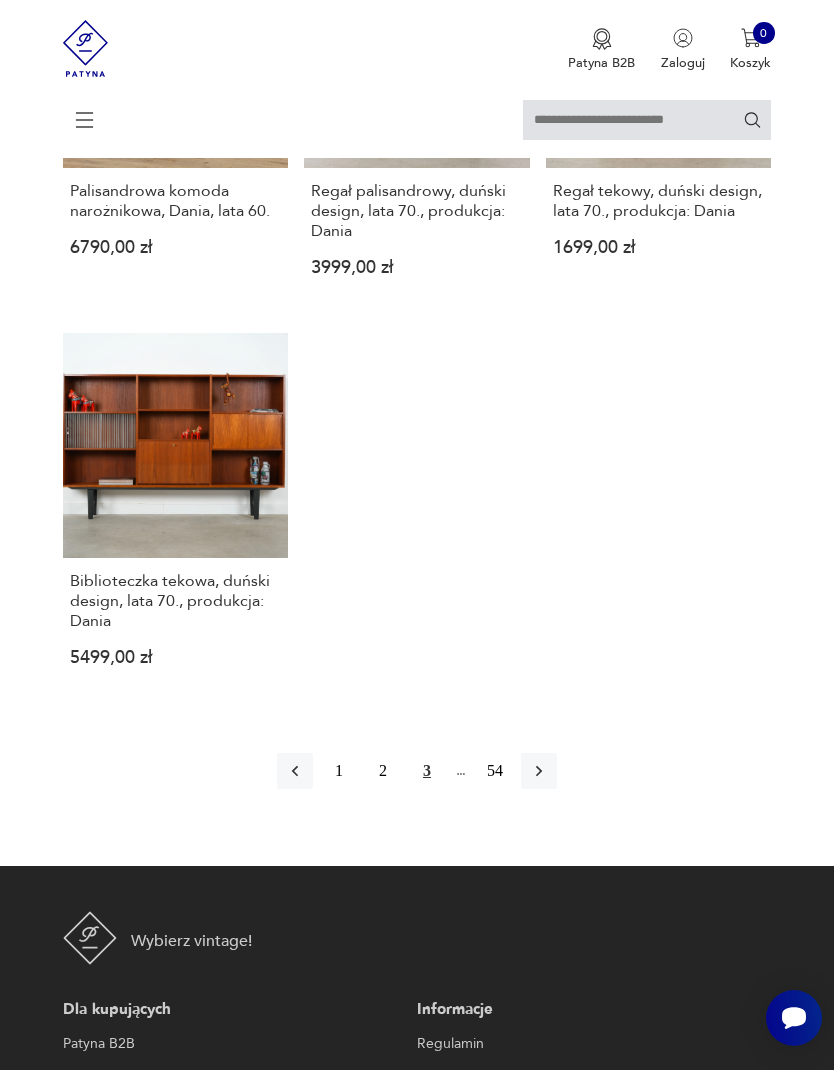 click 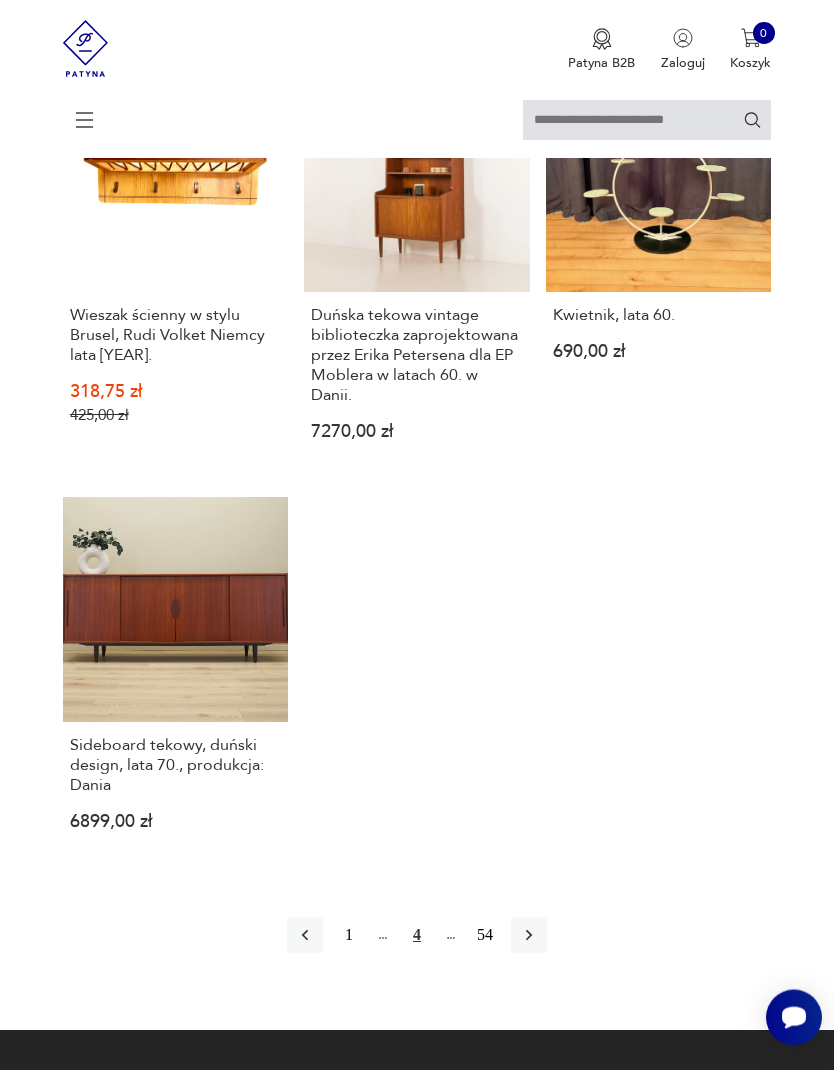 scroll, scrollTop: 2270, scrollLeft: 0, axis: vertical 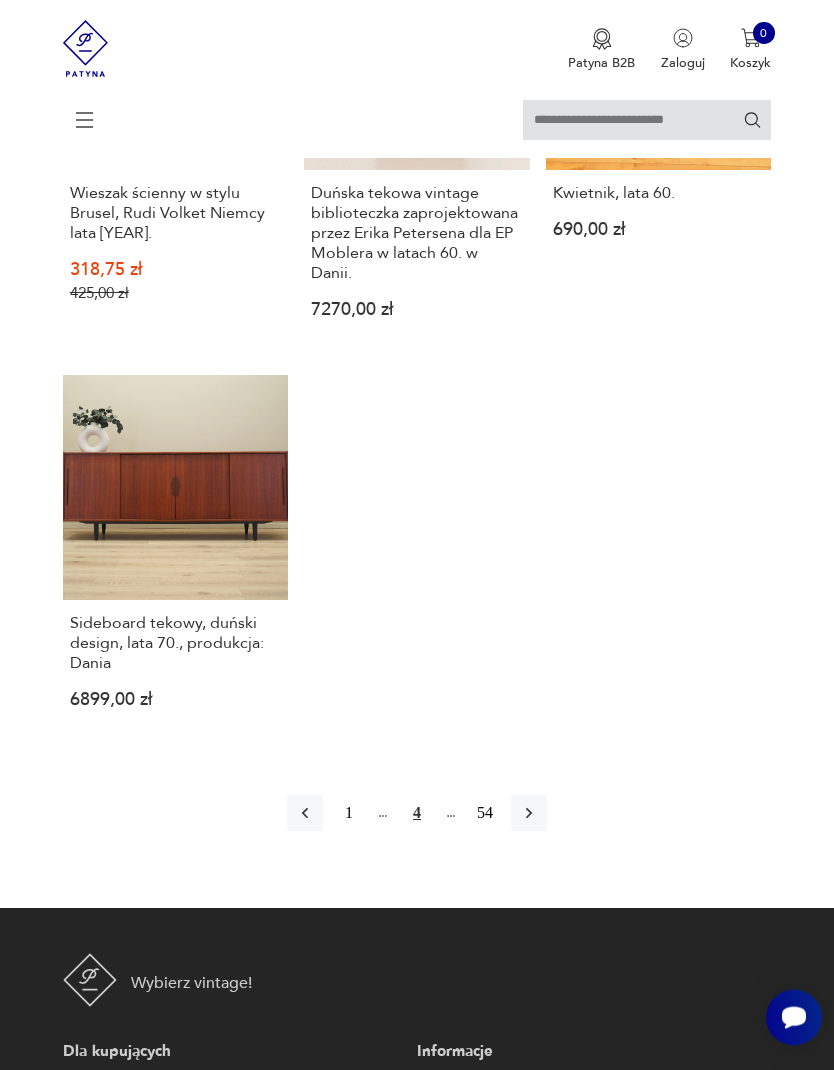 click 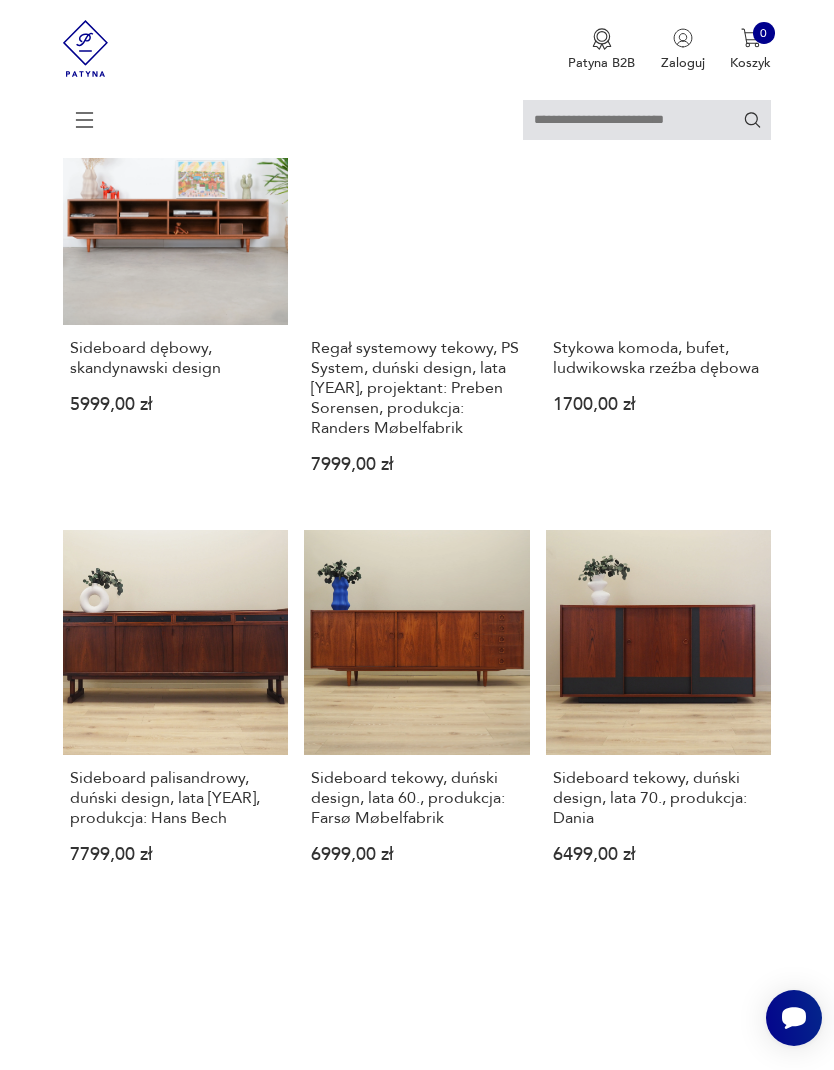 scroll, scrollTop: 389, scrollLeft: 0, axis: vertical 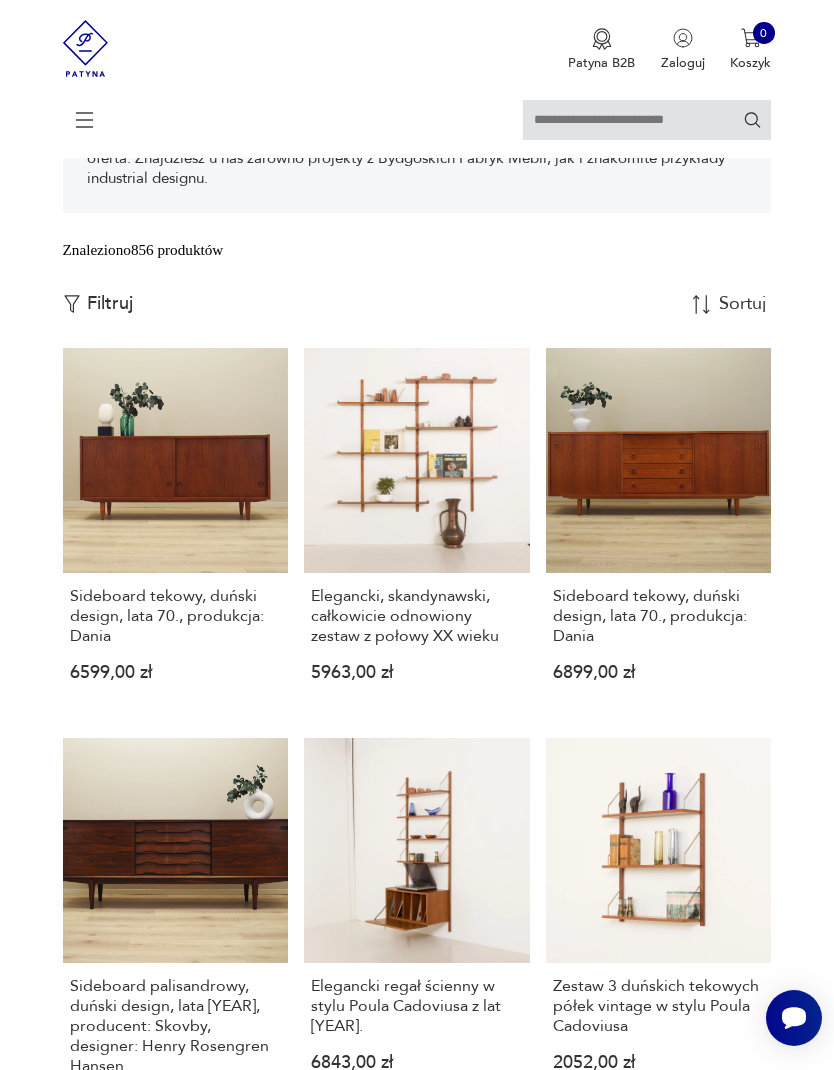 click on "Elegancki, skandynawski, całkowicie odnowiony zestaw z połowy XX wieku" at bounding box center [416, 616] 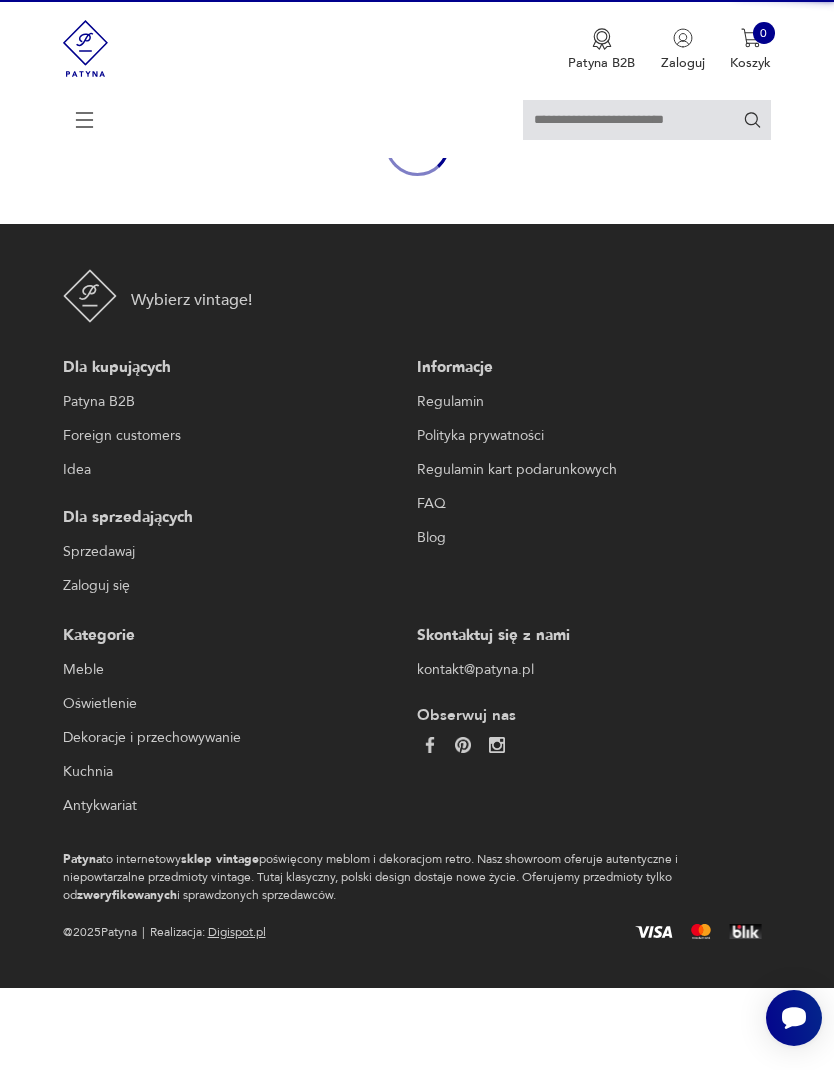scroll, scrollTop: 185, scrollLeft: 0, axis: vertical 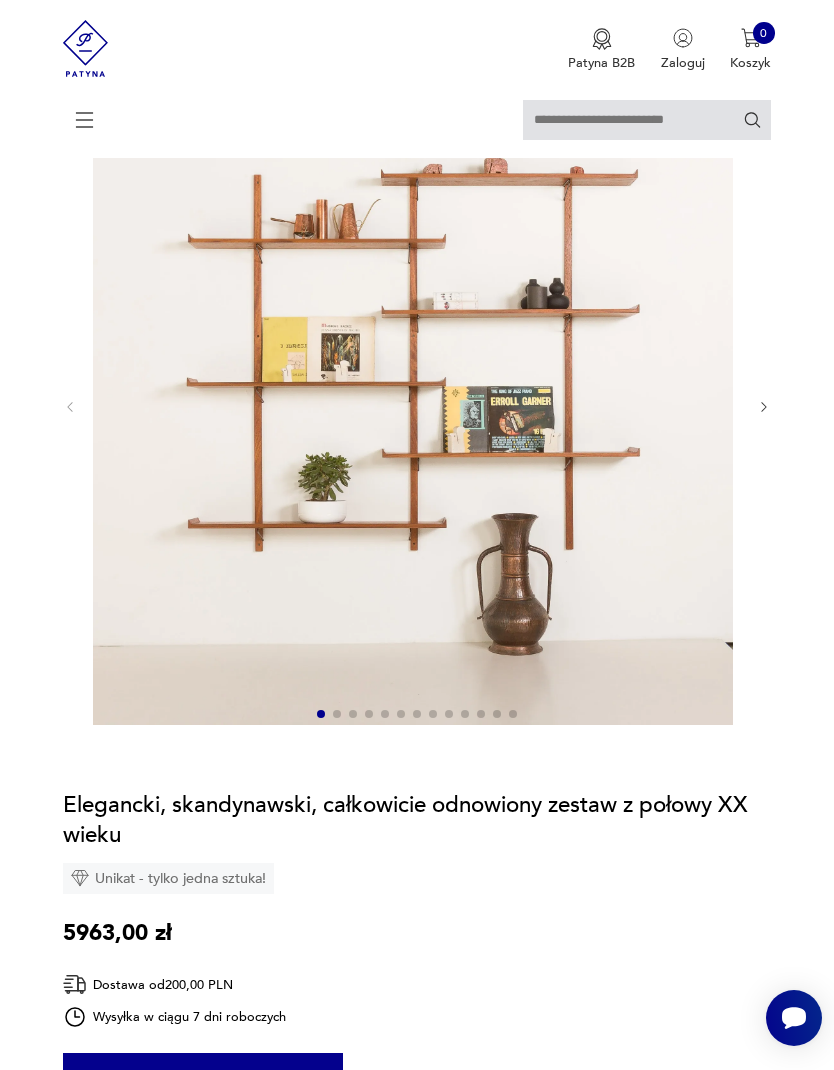 click 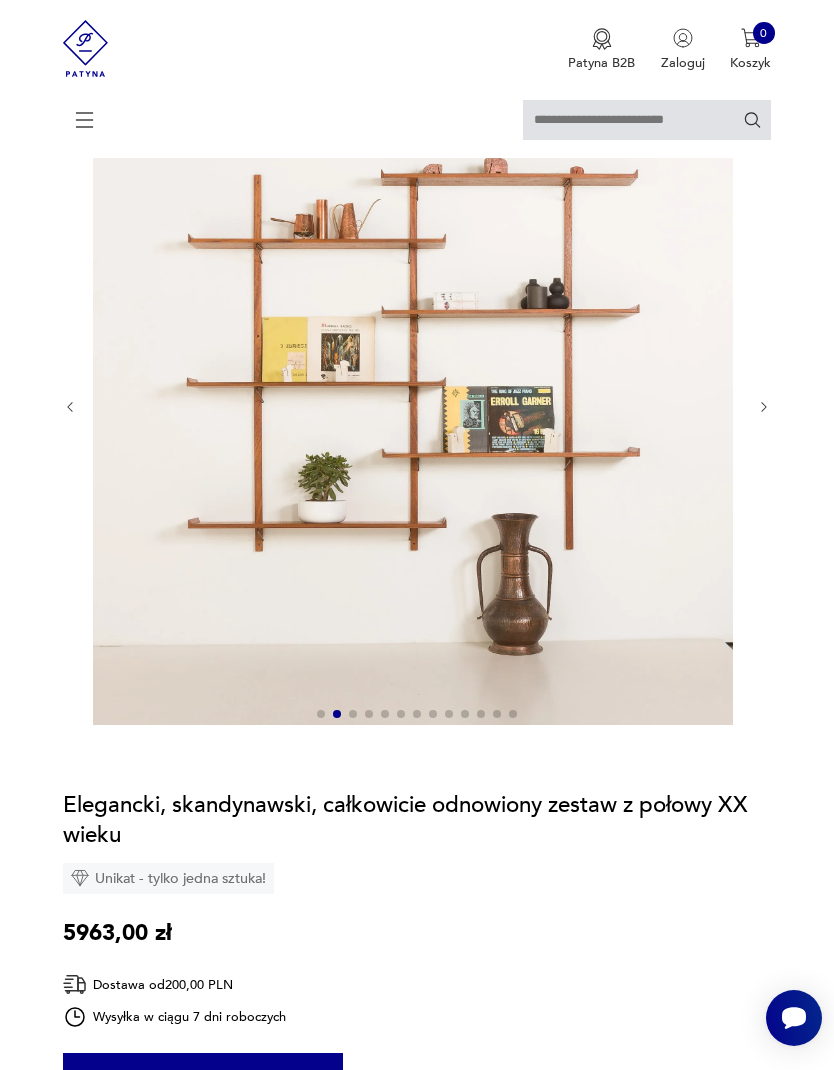 click 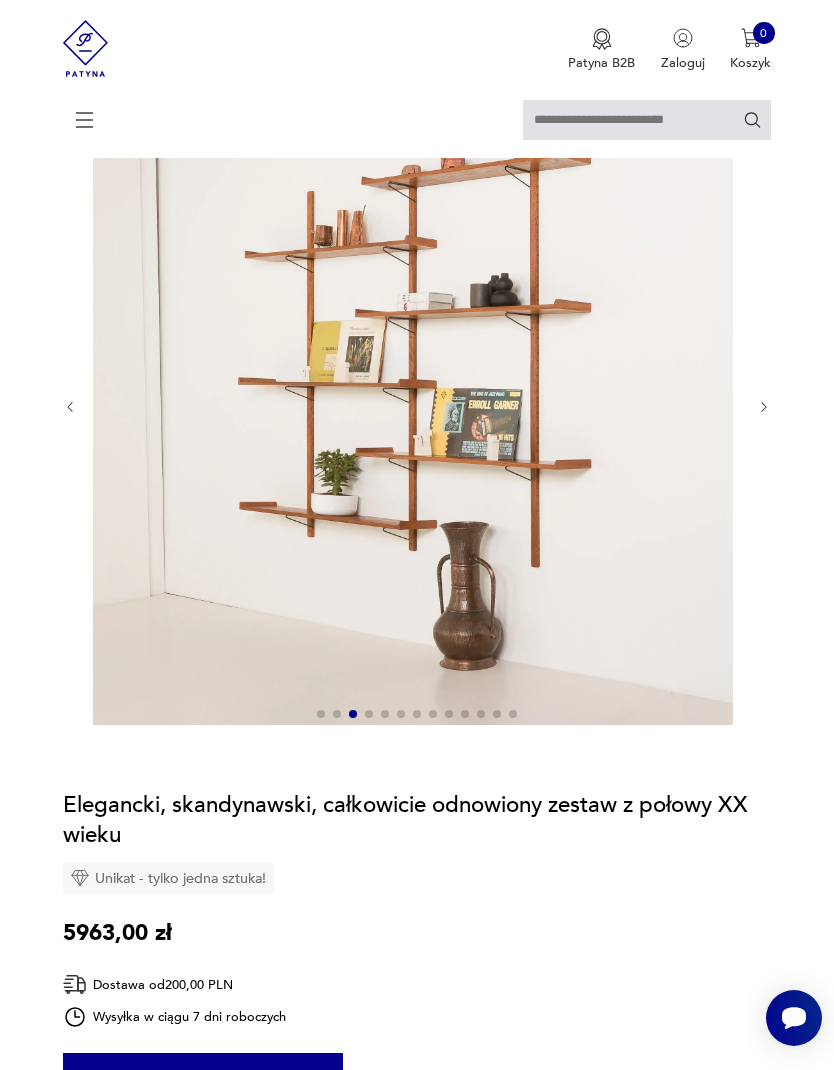 click 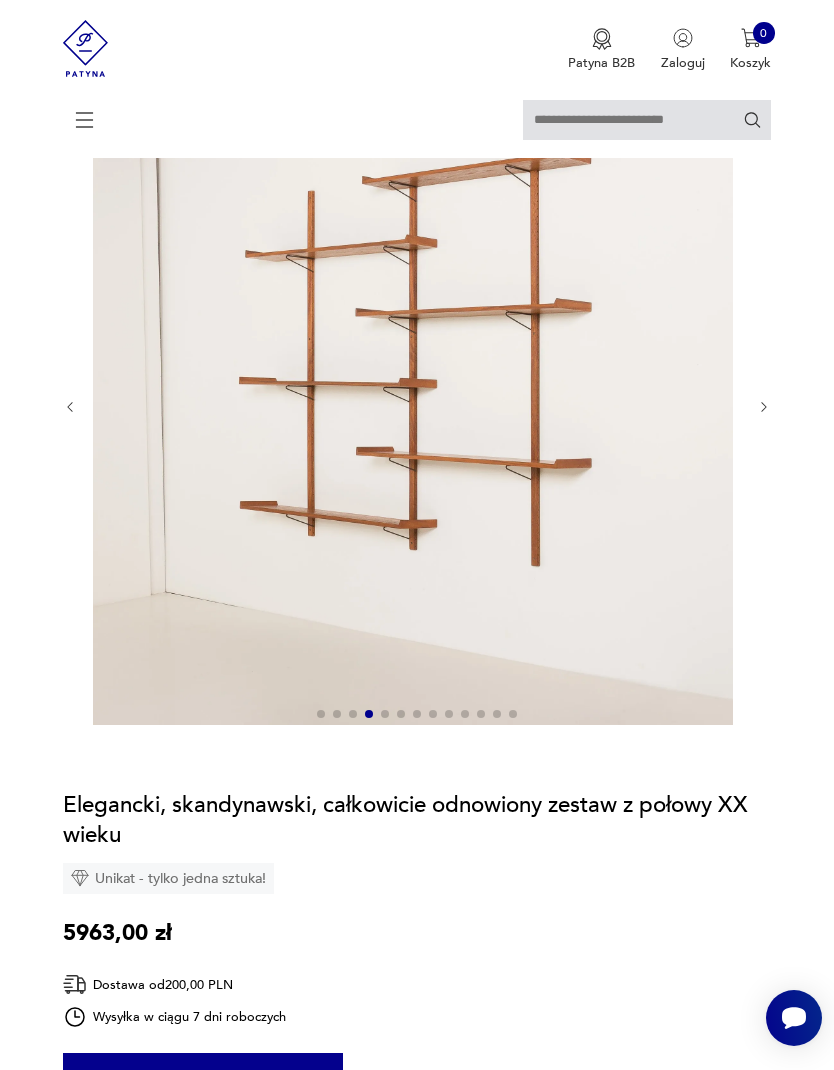 click at bounding box center [413, 405] 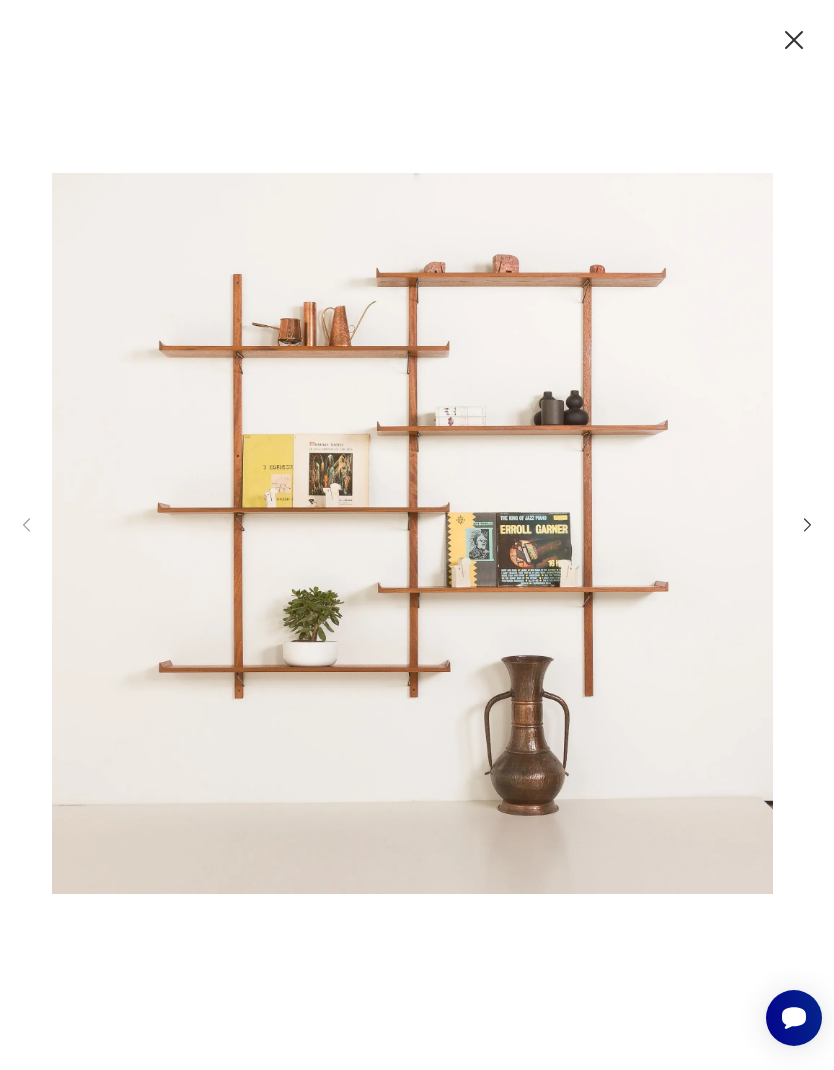 click 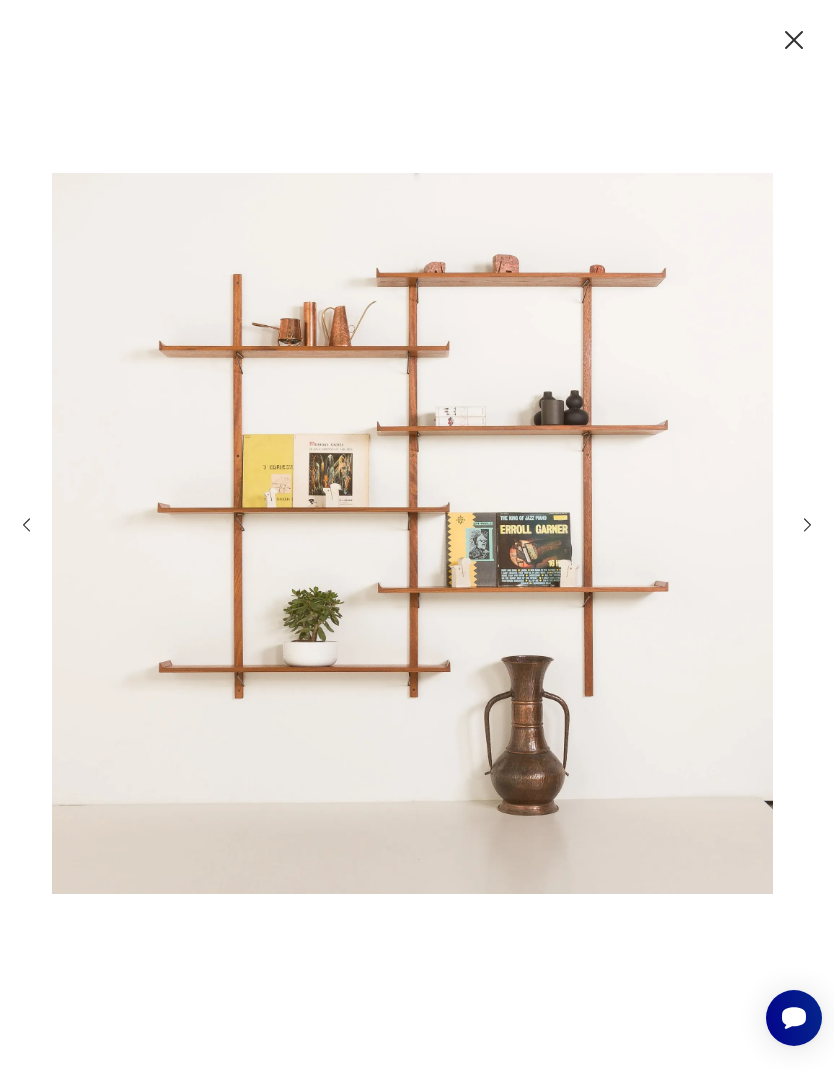 click 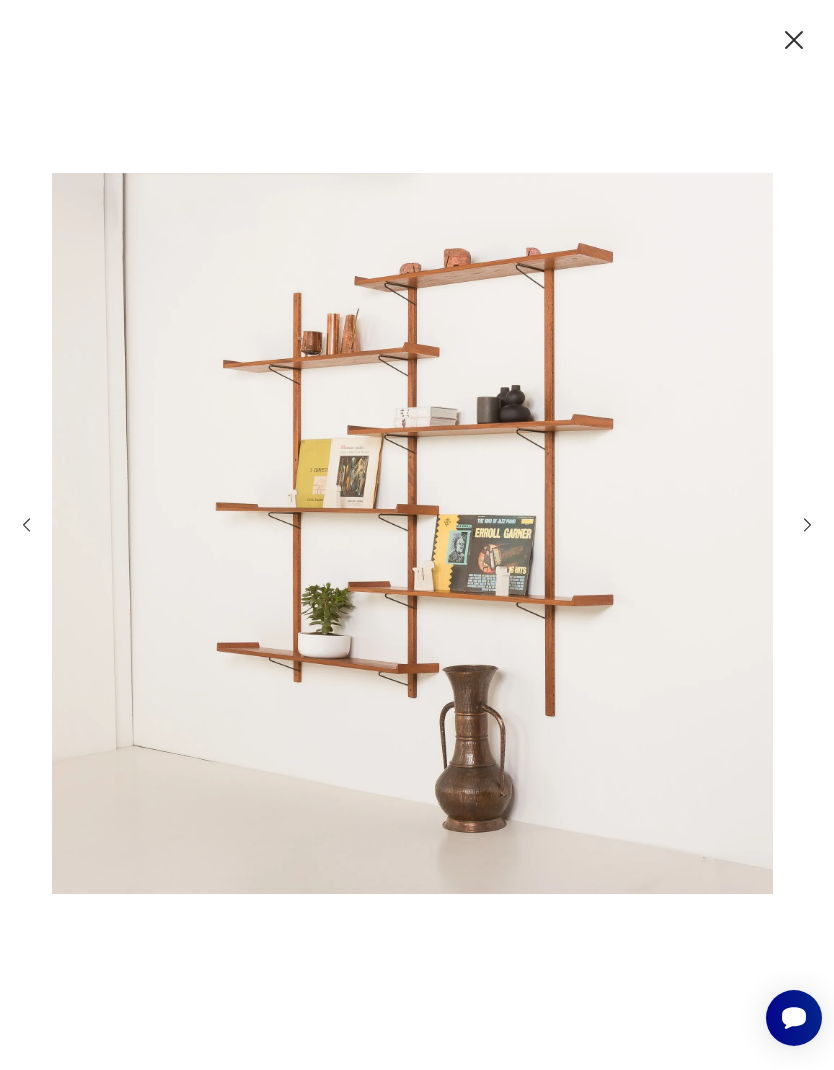 click 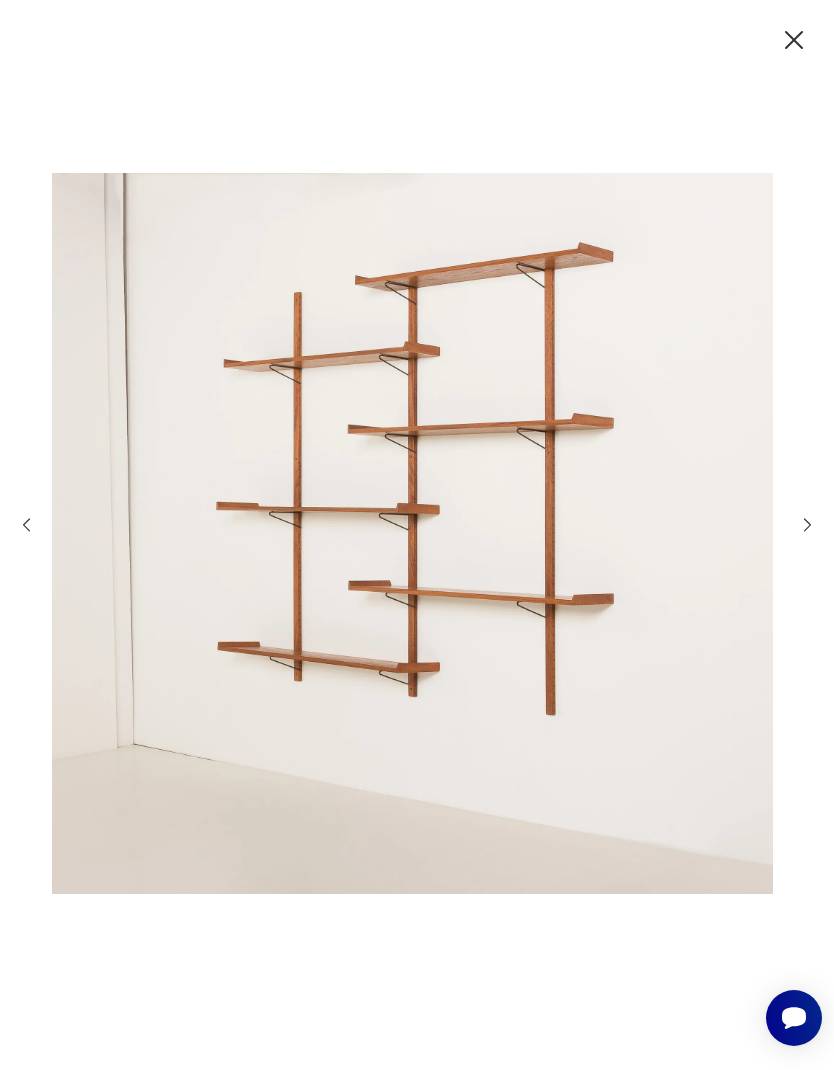 click 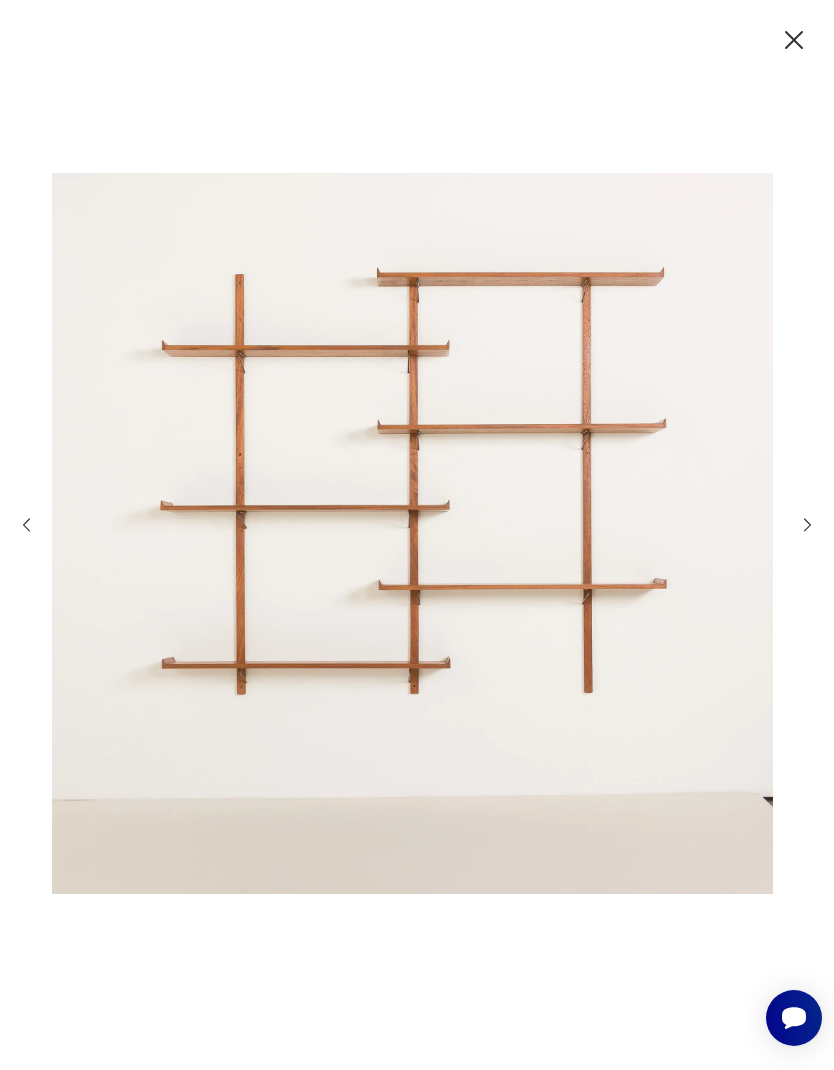 click 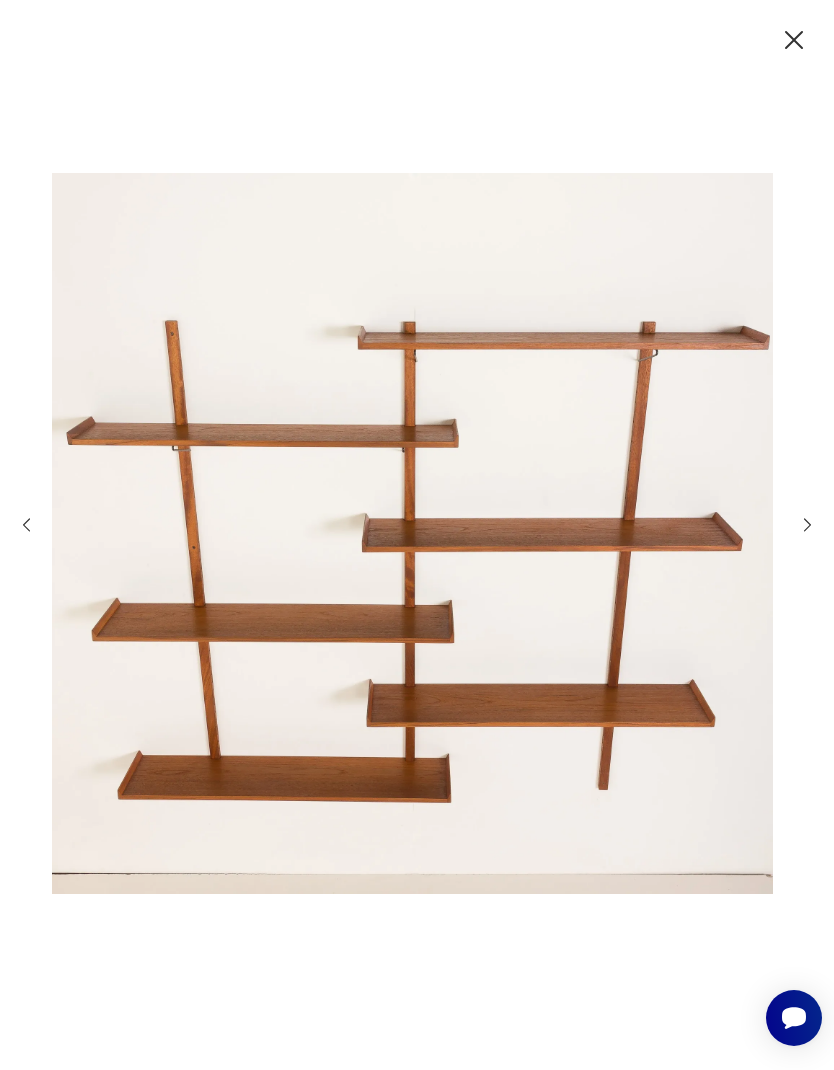 click 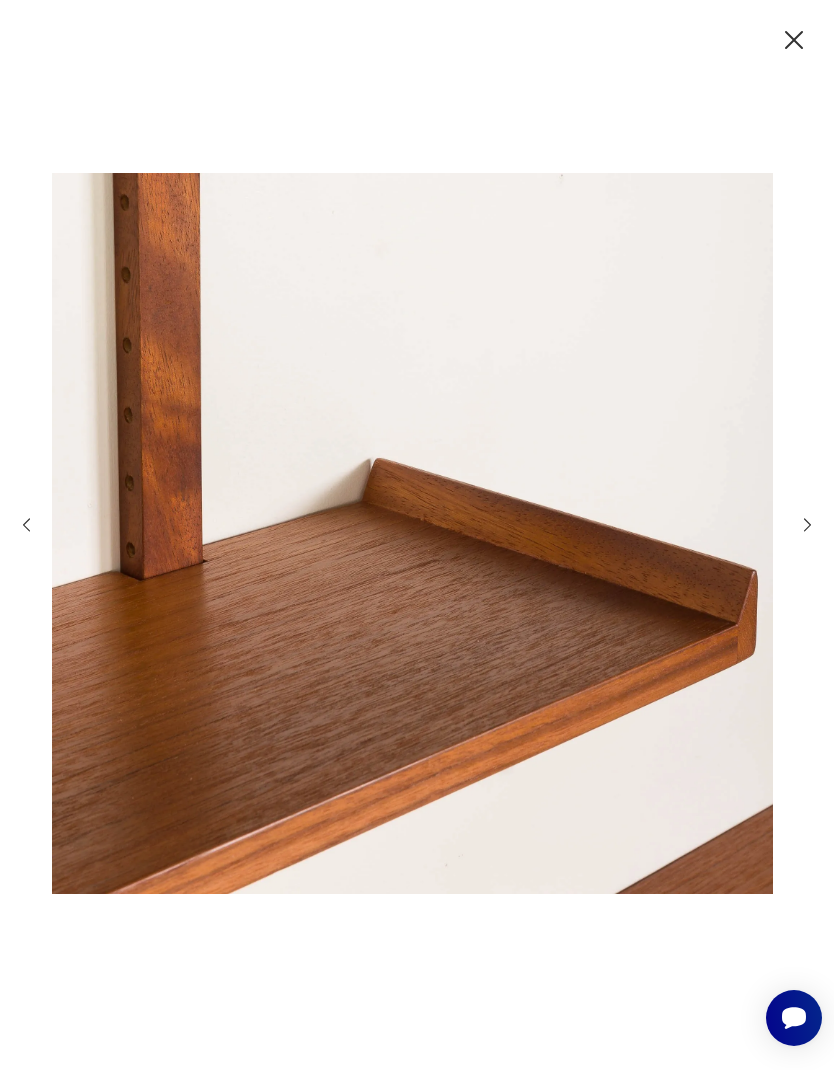 click 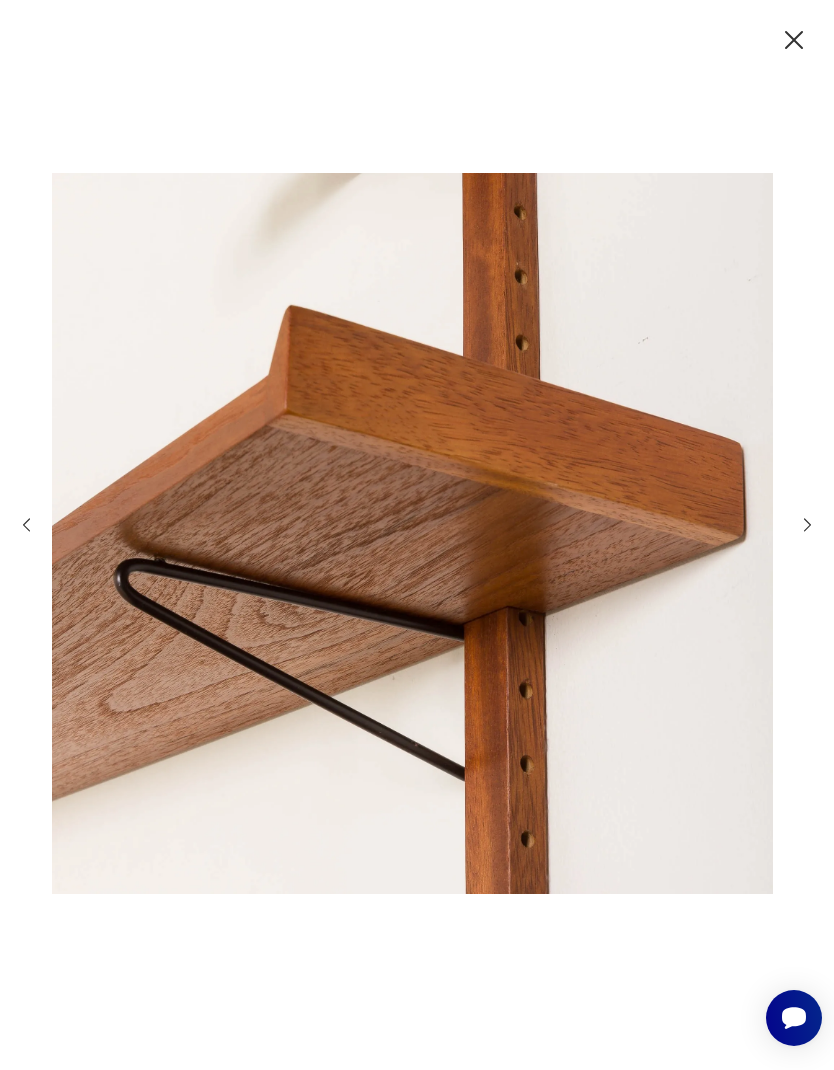 click 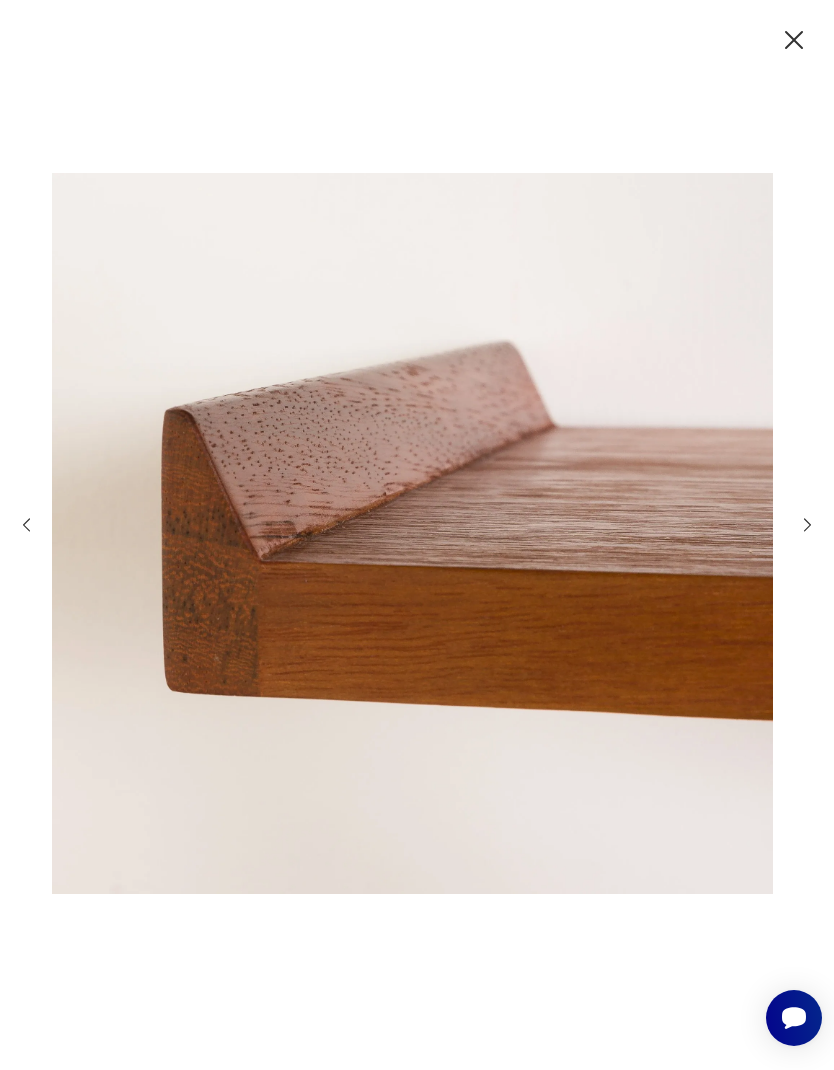 click 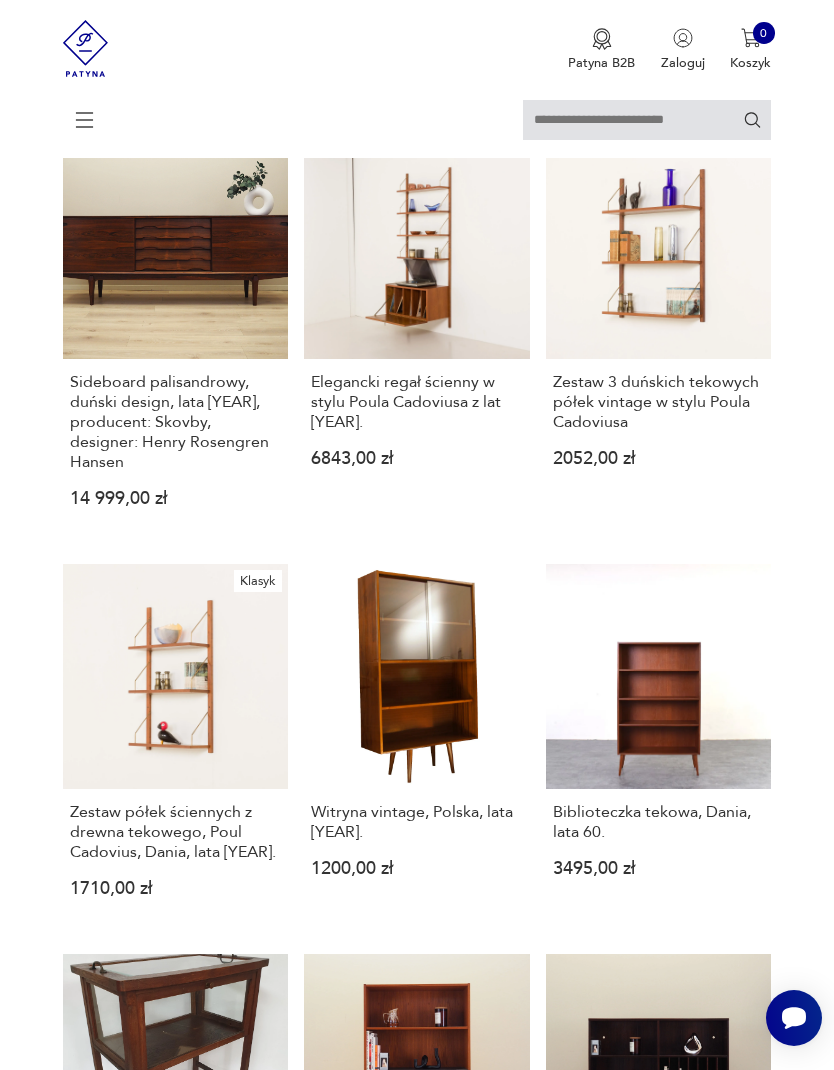 scroll, scrollTop: 990, scrollLeft: 0, axis: vertical 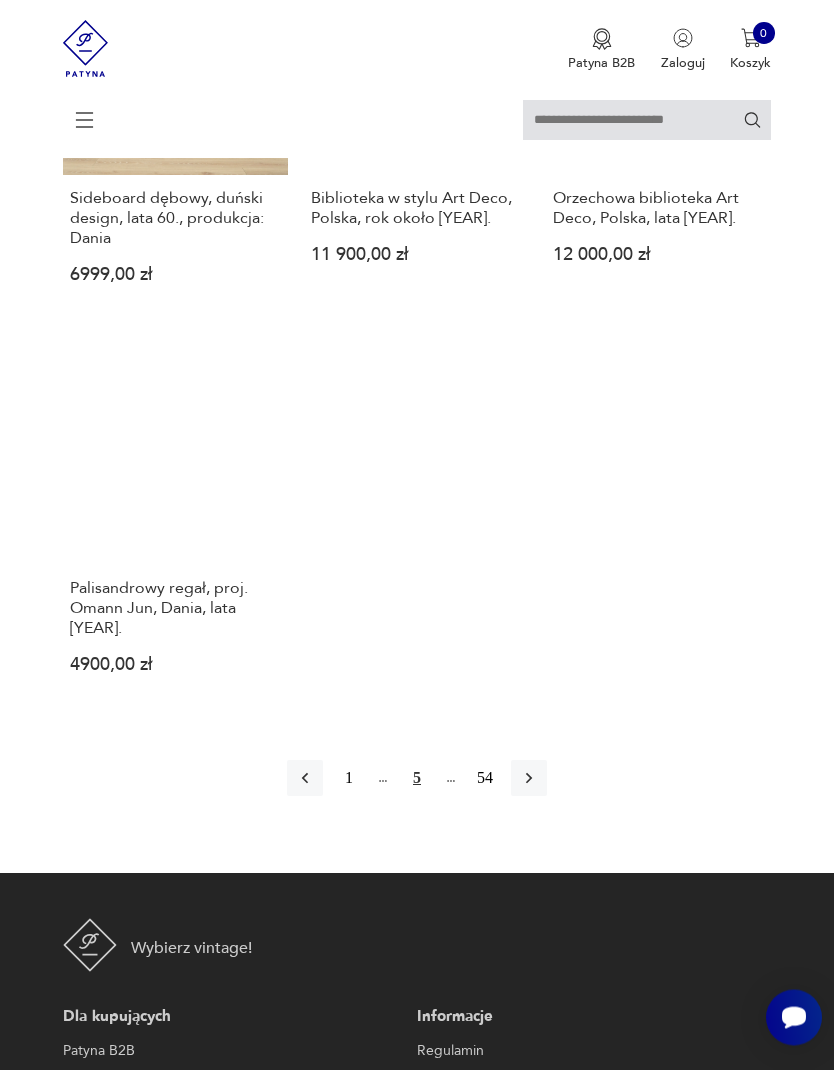 click 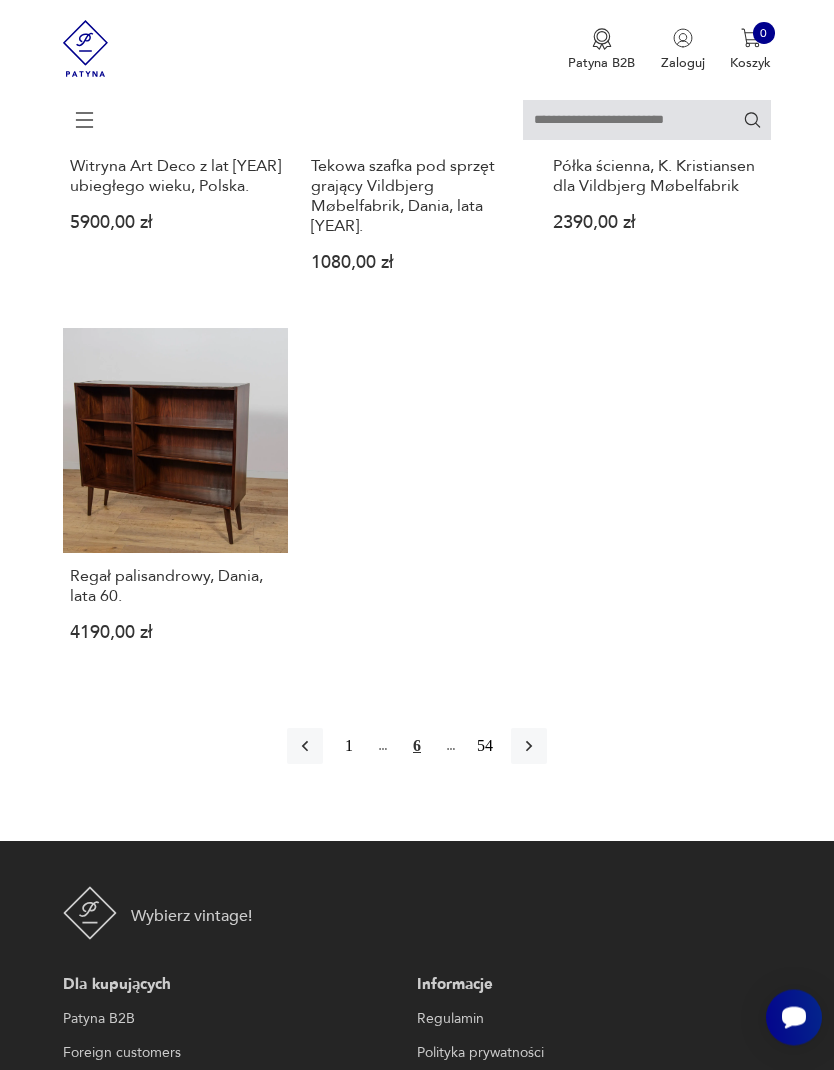 scroll, scrollTop: 2359, scrollLeft: 0, axis: vertical 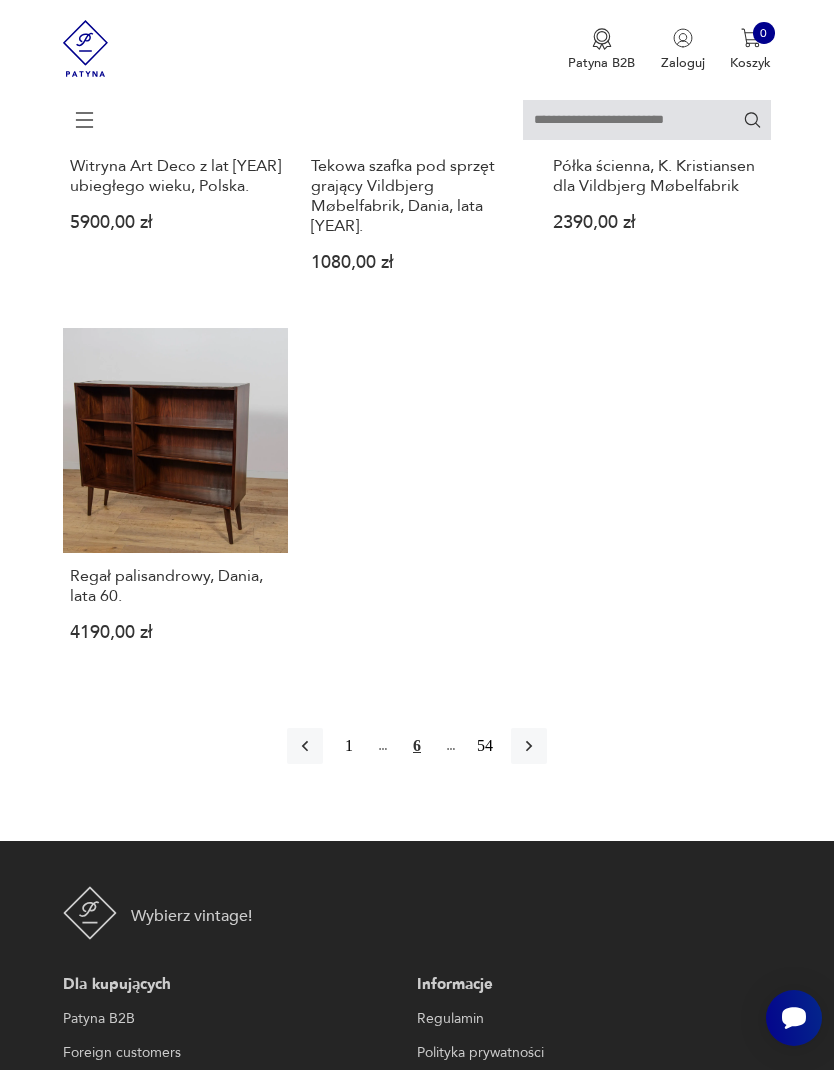click 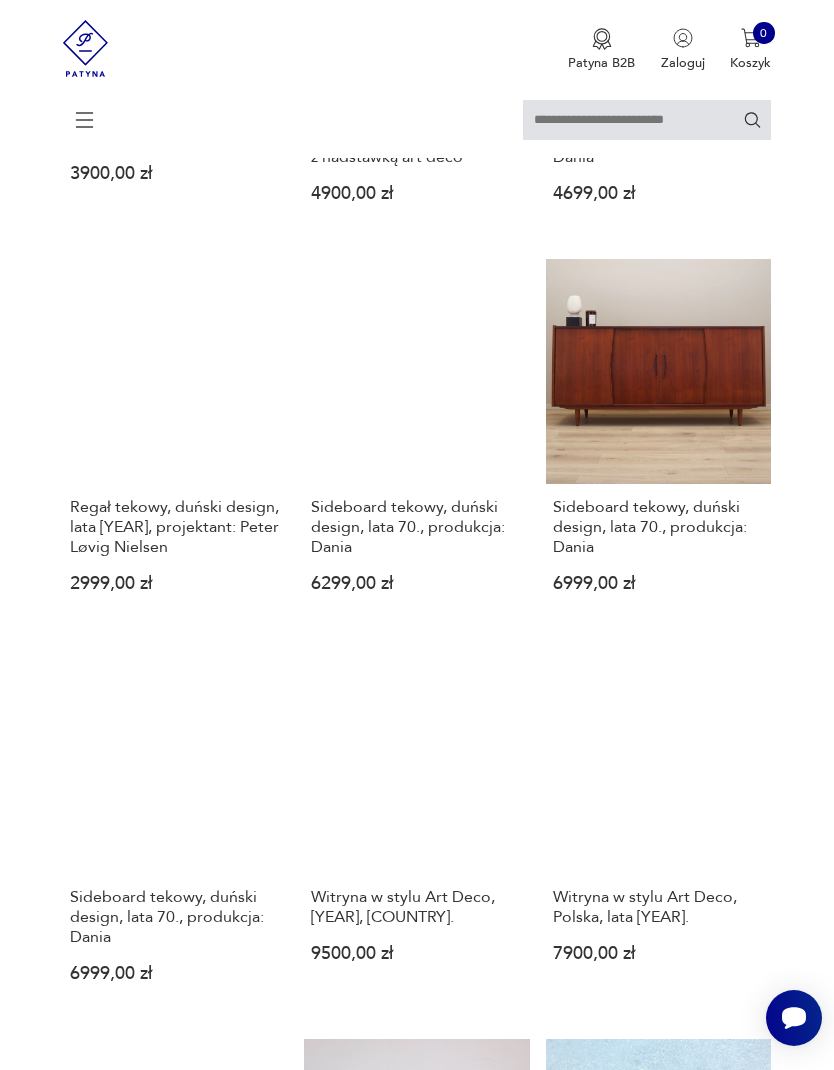 scroll, scrollTop: 389, scrollLeft: 0, axis: vertical 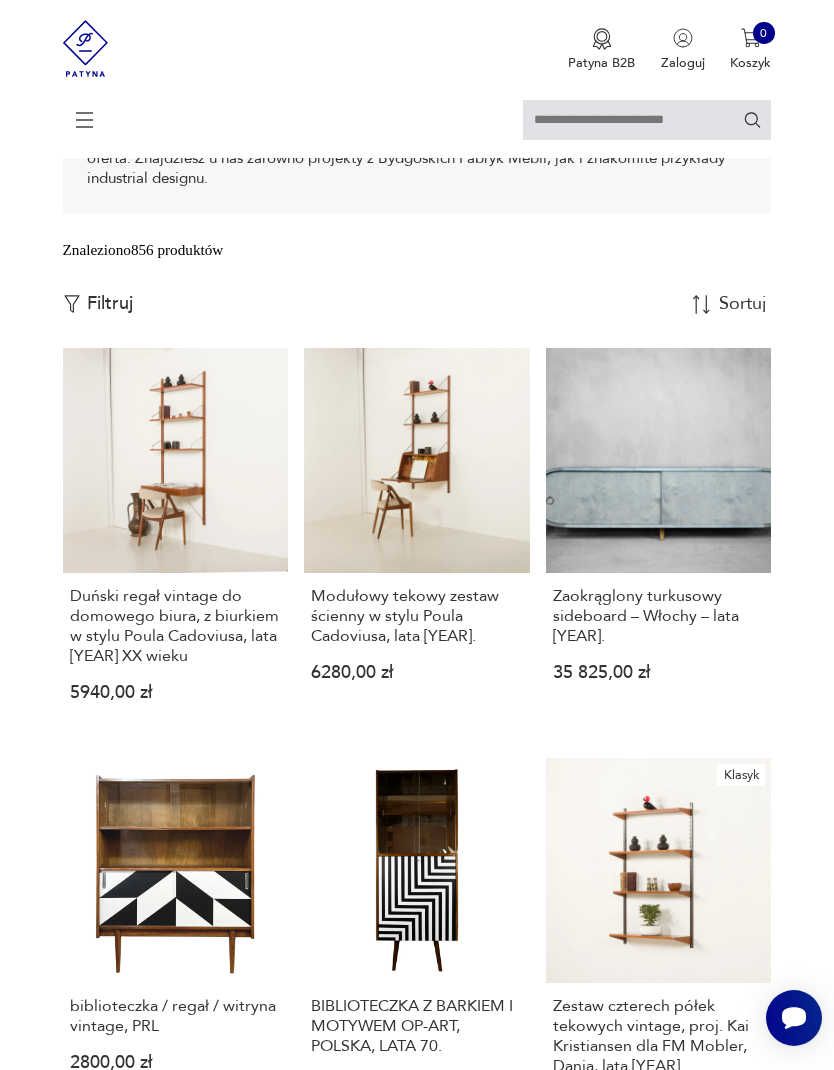 click on "Duński regał vintage do domowego biura, z biurkiem w stylu Poula Cadoviusa, lata [YEAR] XX wieku" at bounding box center [175, 626] 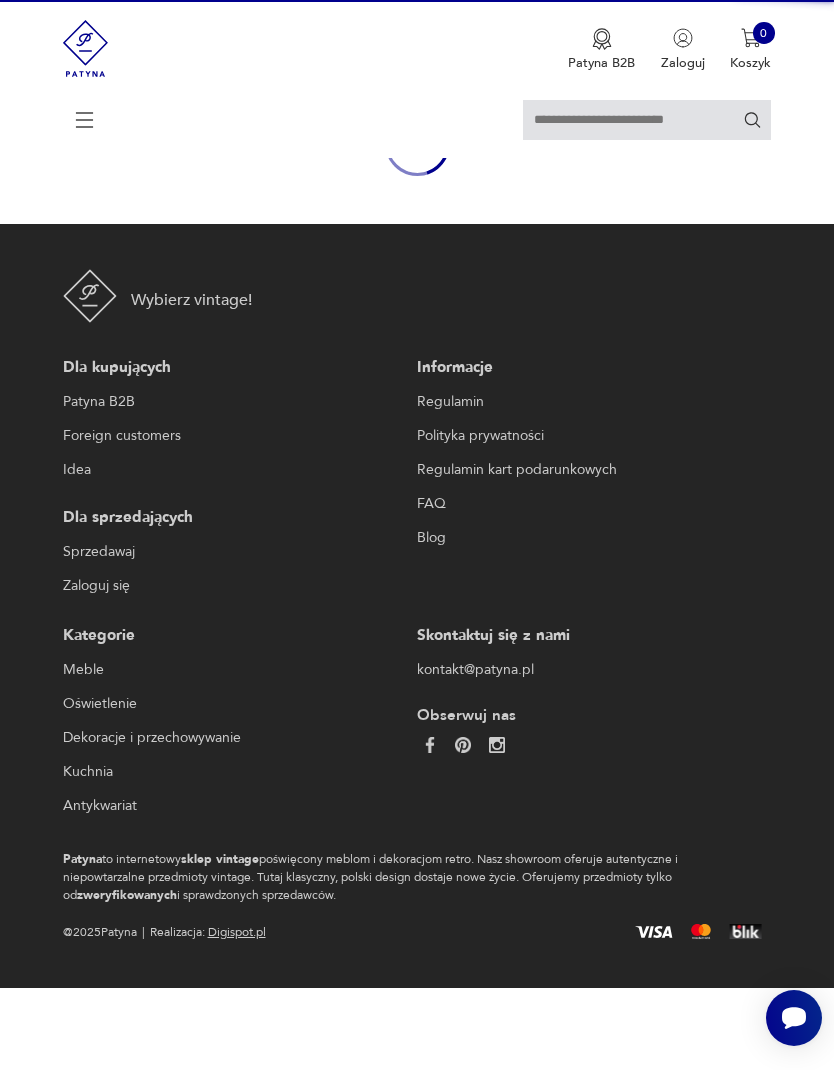 scroll, scrollTop: 185, scrollLeft: 0, axis: vertical 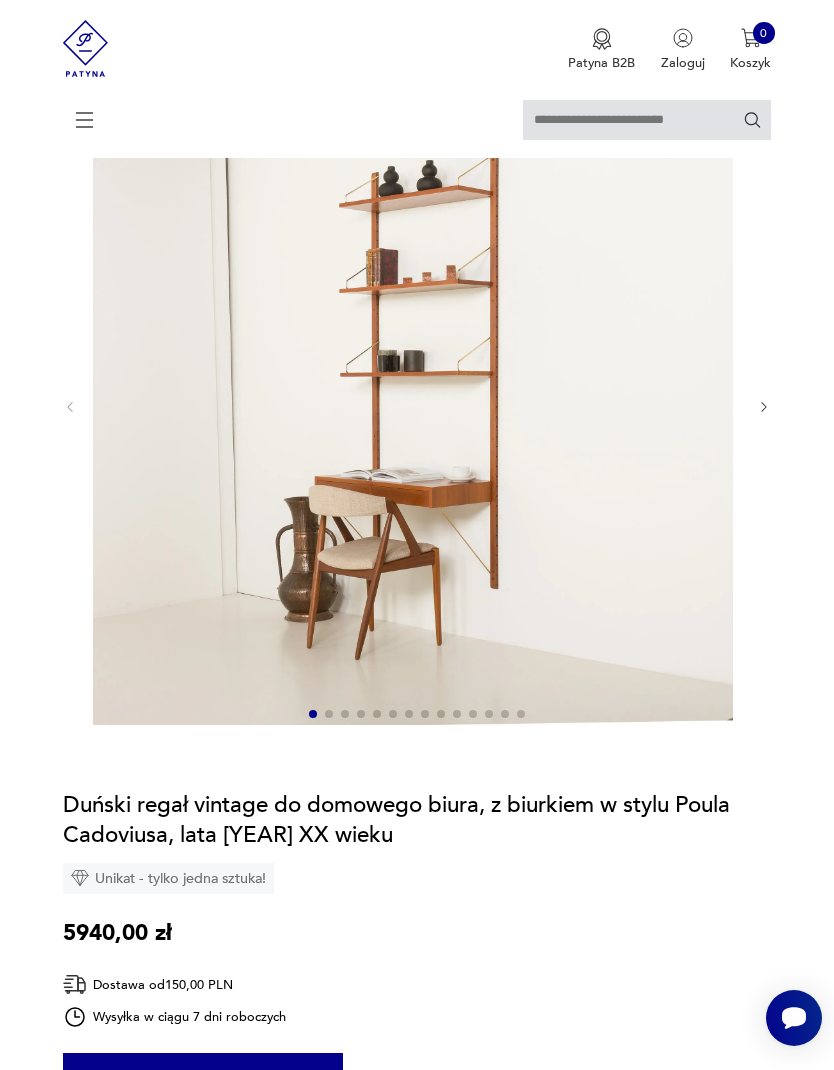 click on "Opis produktu Duński regał vintage do domowego biura, z biurkiem, przypisywany Poul'owi Cadovius'owi, lata [YEAR] XX wieku, został najprawdopodobniej wyprodukowany w jednej z jego fabryk w Norwegii. Jest to świetna alternatywa dla zwykłych biurek — dzięki kompaktowym rozmiarom i konstrukcji montowanej na ścianie zajmuje minimalną ilość miejsca, oferując jednocześnie praktyczne rozwiązania do przechowywania. Kompaktowa konsola sprawia, że ​​zestaw idealnie nadaje się jako przytulne miejsce pracy w domowym biurze lub do przechowywania niezbędnych rzeczy w przedpokoju.
Regał ścienny został zaprojektowany jako modułowy system półek, umożliwiający swobodną aranżację. System montażu jest prosty i intuicyjny, a elementy są mocowane na listwach z litego drewna za pomocą mosiężnych zawieszek i metalowych kołków.
Zestaw składa się z:
Rozwiń więcej Szczegóły produktu Stan:   odnowiony Wysokość :   197 Kolor:   brązowy Typ :   biblioteczka Datowanie :   1960 - 1979 :" at bounding box center [417, 1032] 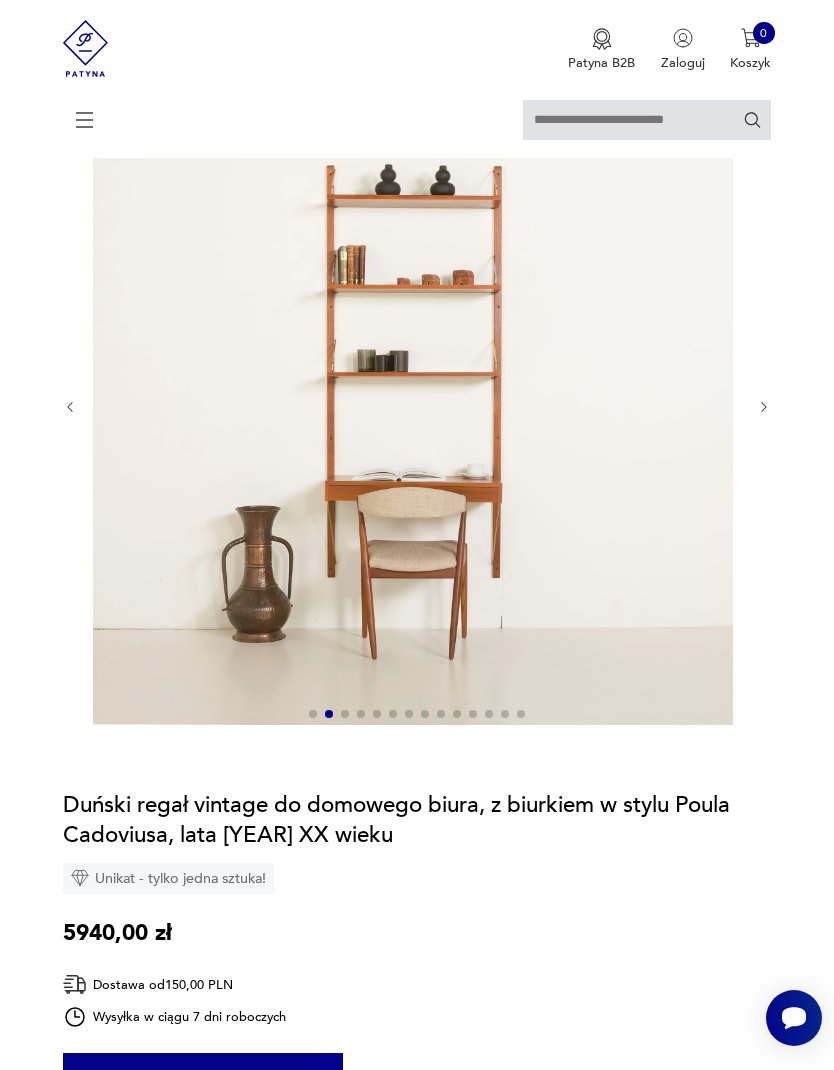 click 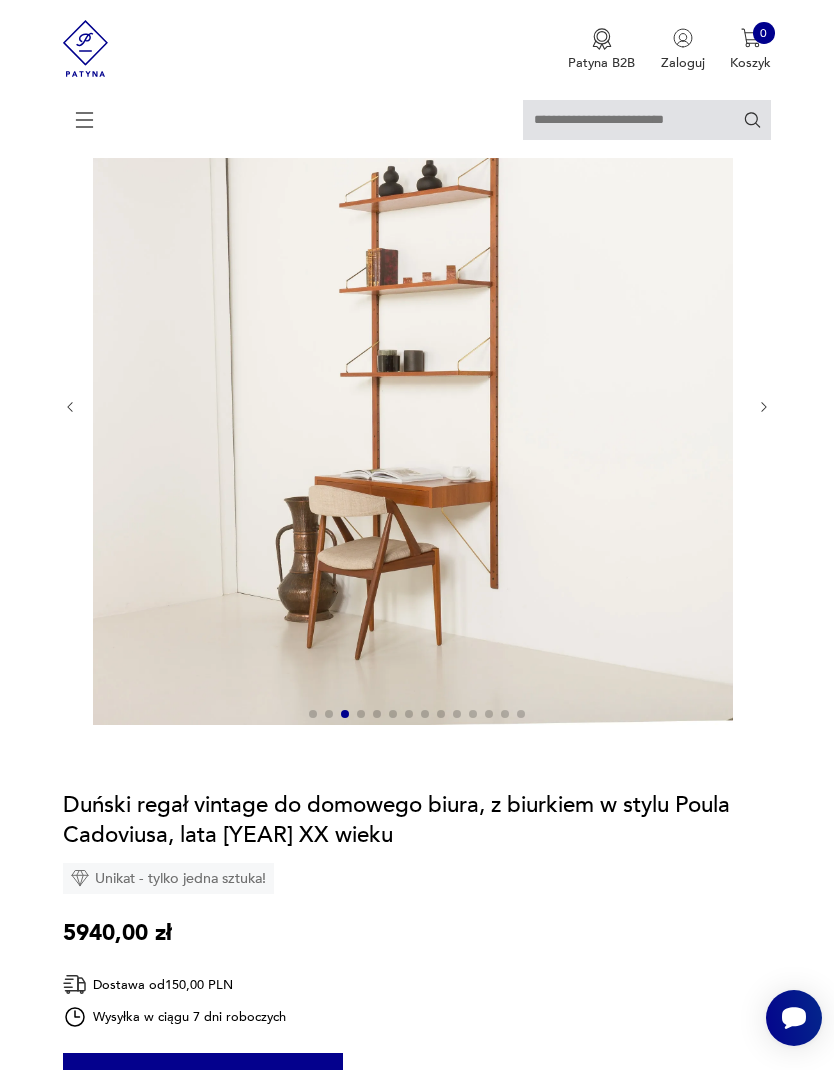 click 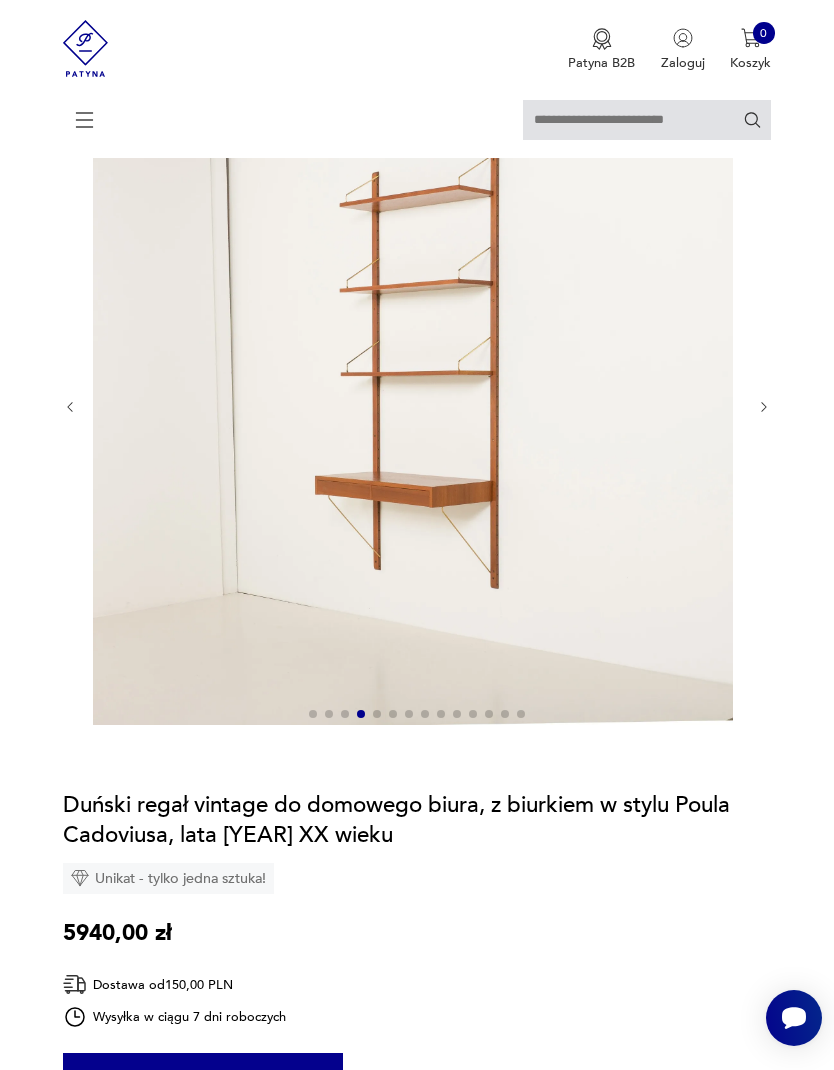 click 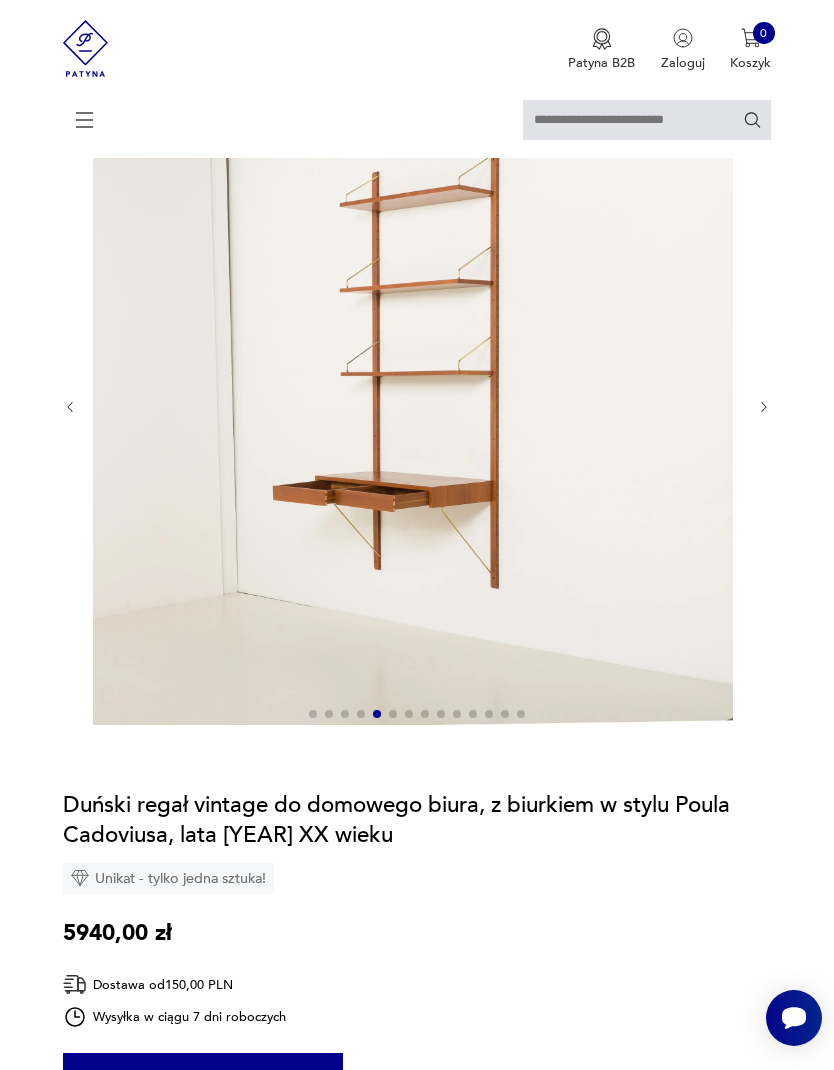 click 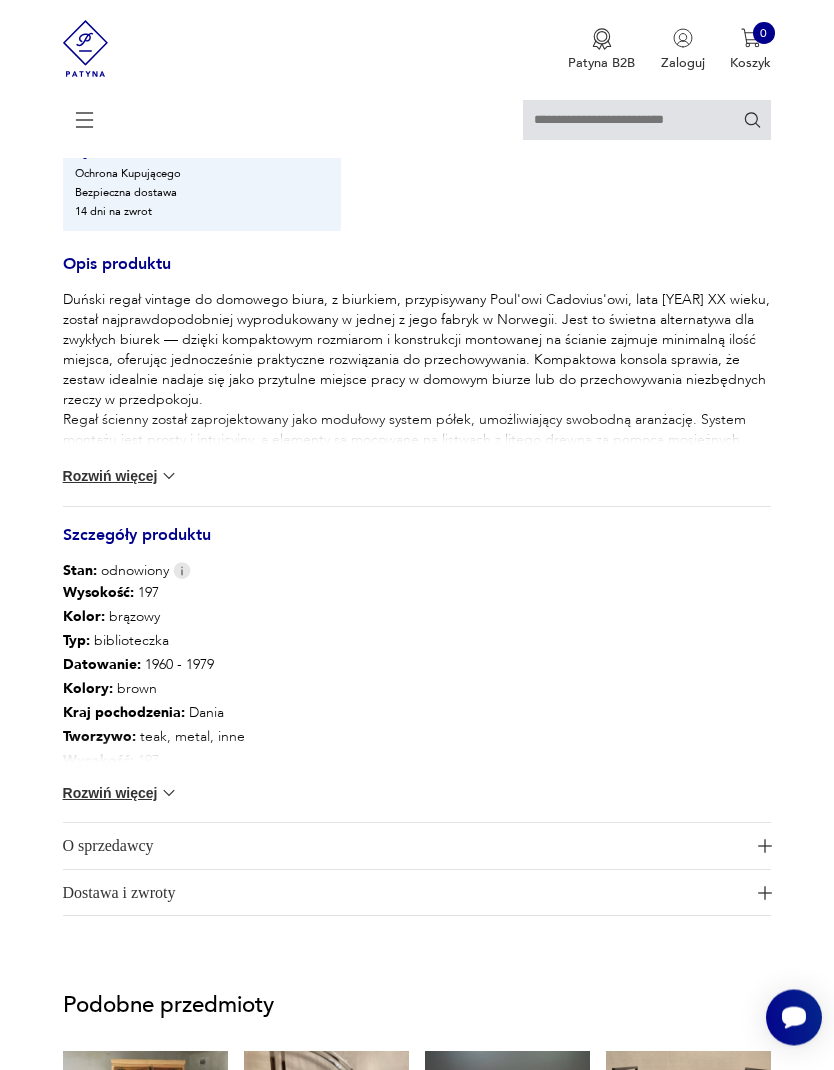 click on "Rozwiń więcej" at bounding box center (121, 794) 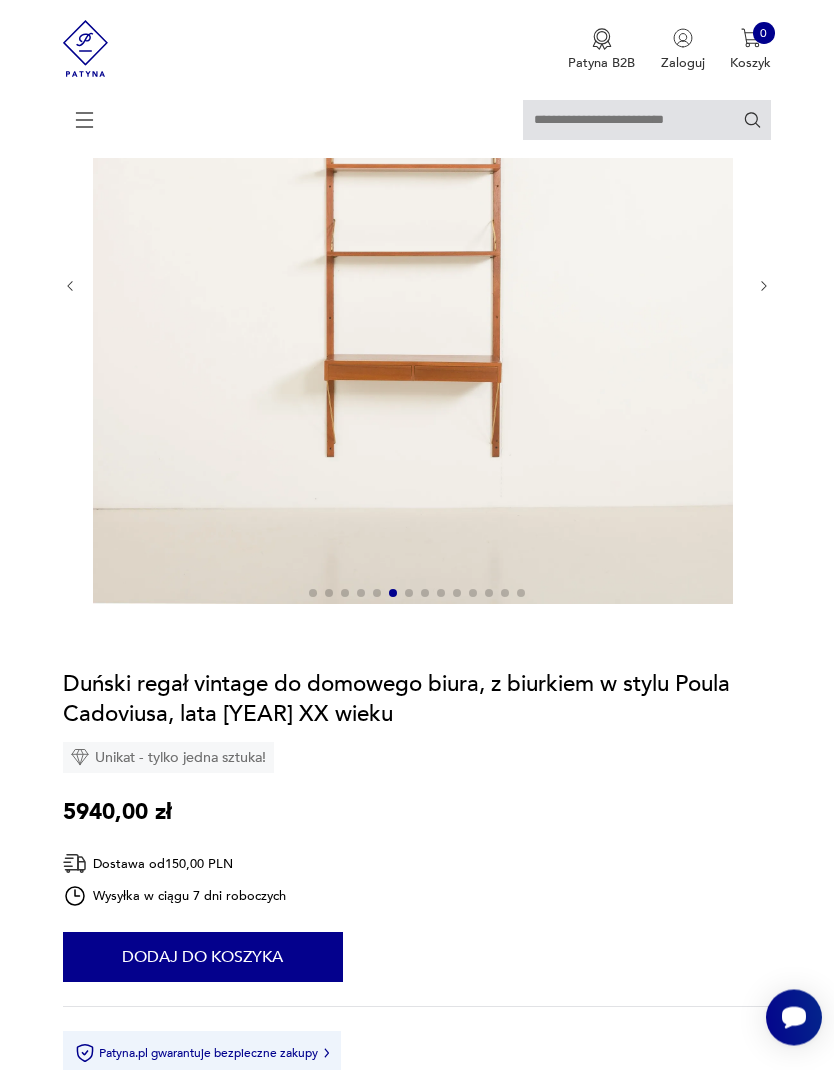scroll, scrollTop: 294, scrollLeft: 0, axis: vertical 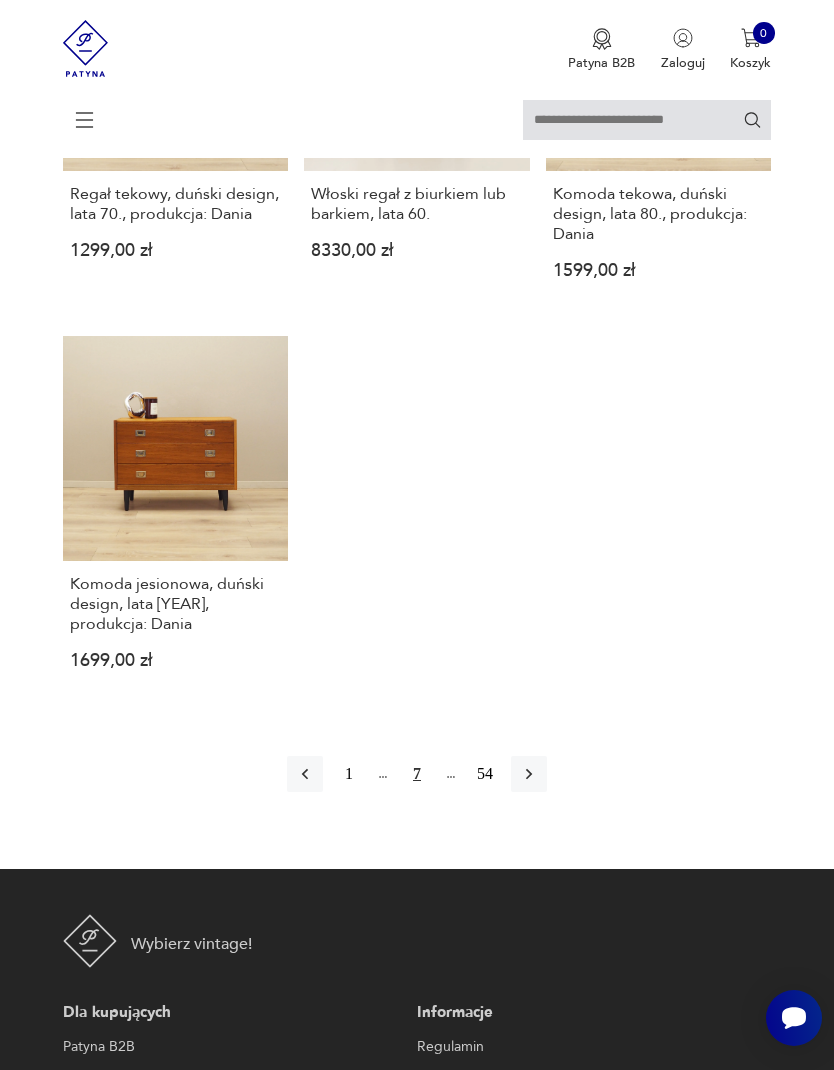 click 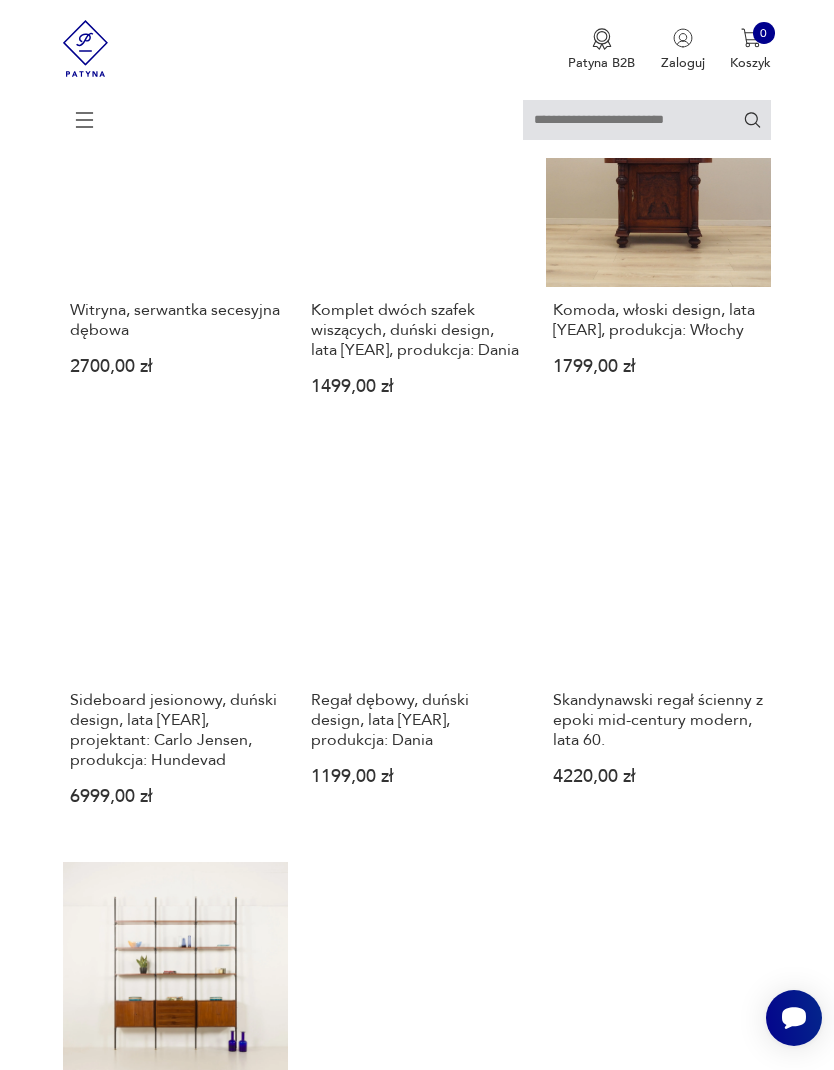 scroll, scrollTop: 1984, scrollLeft: 0, axis: vertical 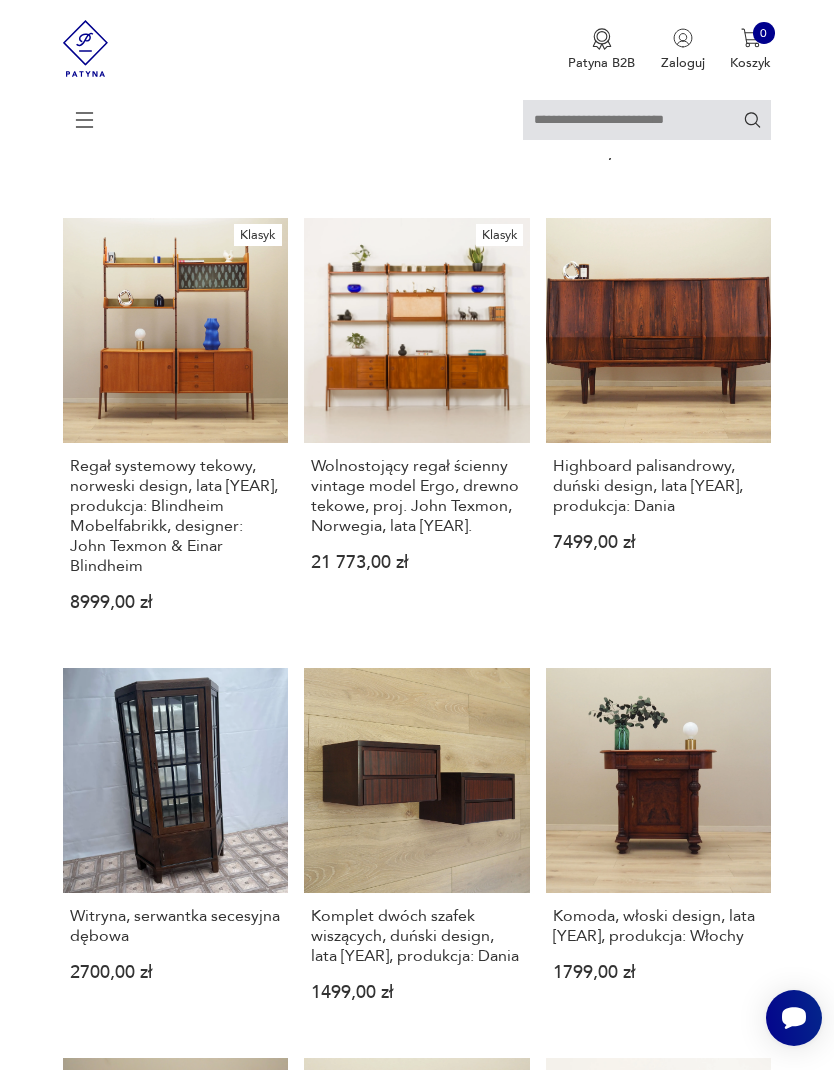 click on "Regał systemowy tekowy, norweski design, lata [YEAR], produkcja: Blindheim Mobelfabrikk, designer: John Texmon & Einar Blindheim" at bounding box center [175, 516] 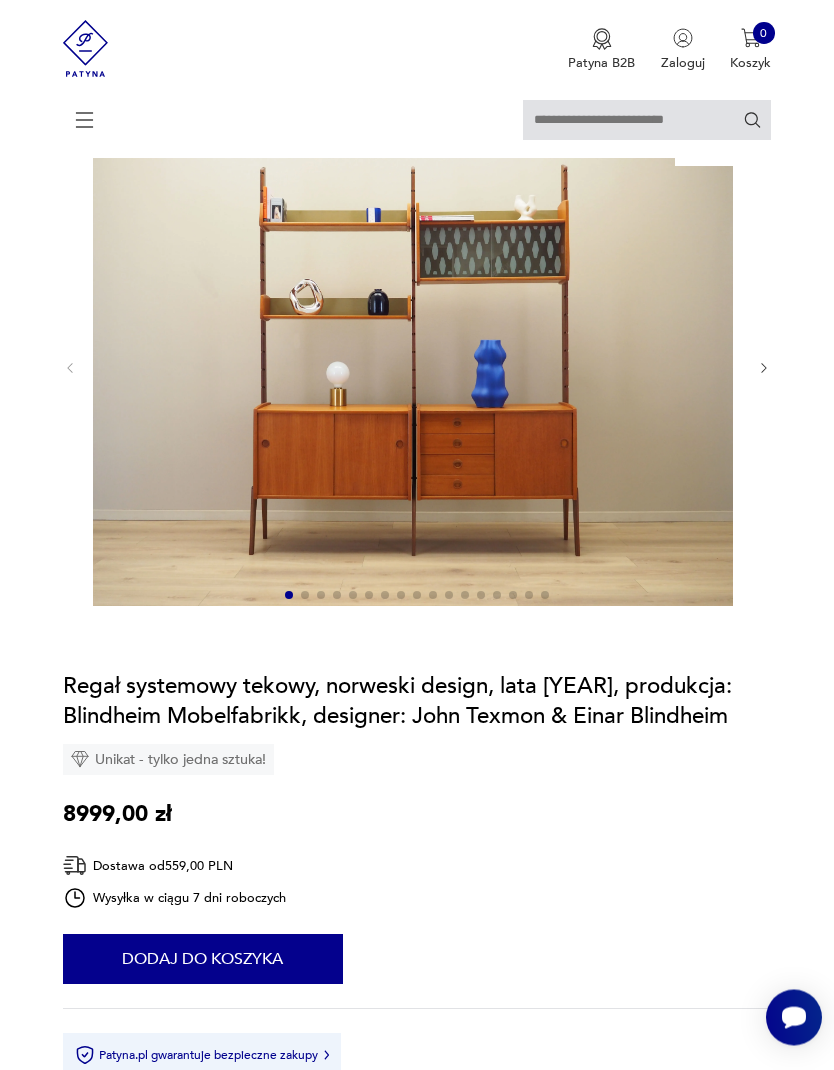 scroll, scrollTop: 138, scrollLeft: 0, axis: vertical 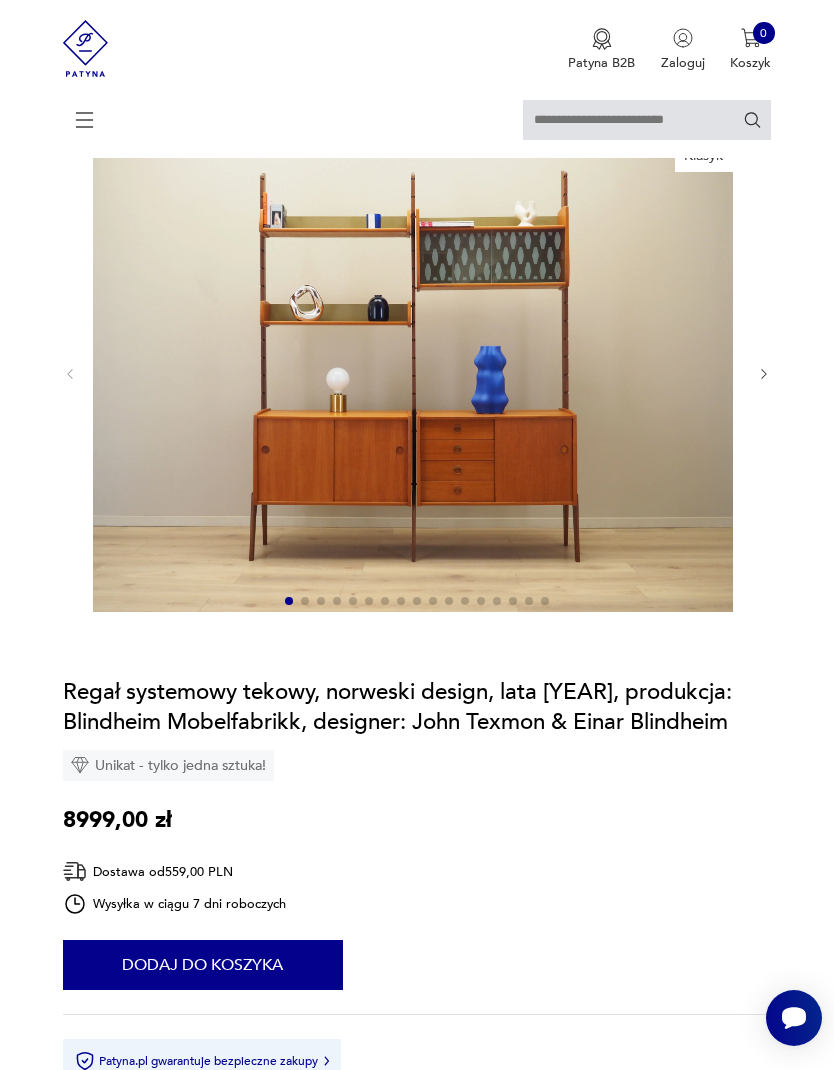 click 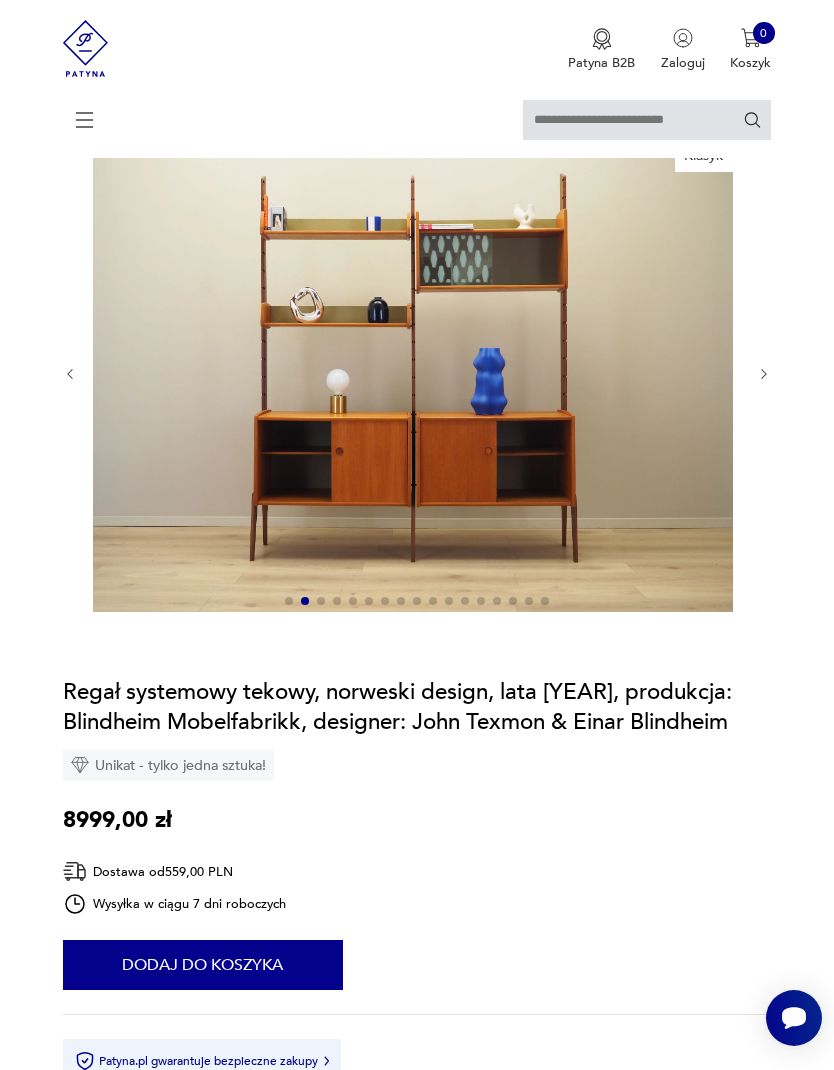 click 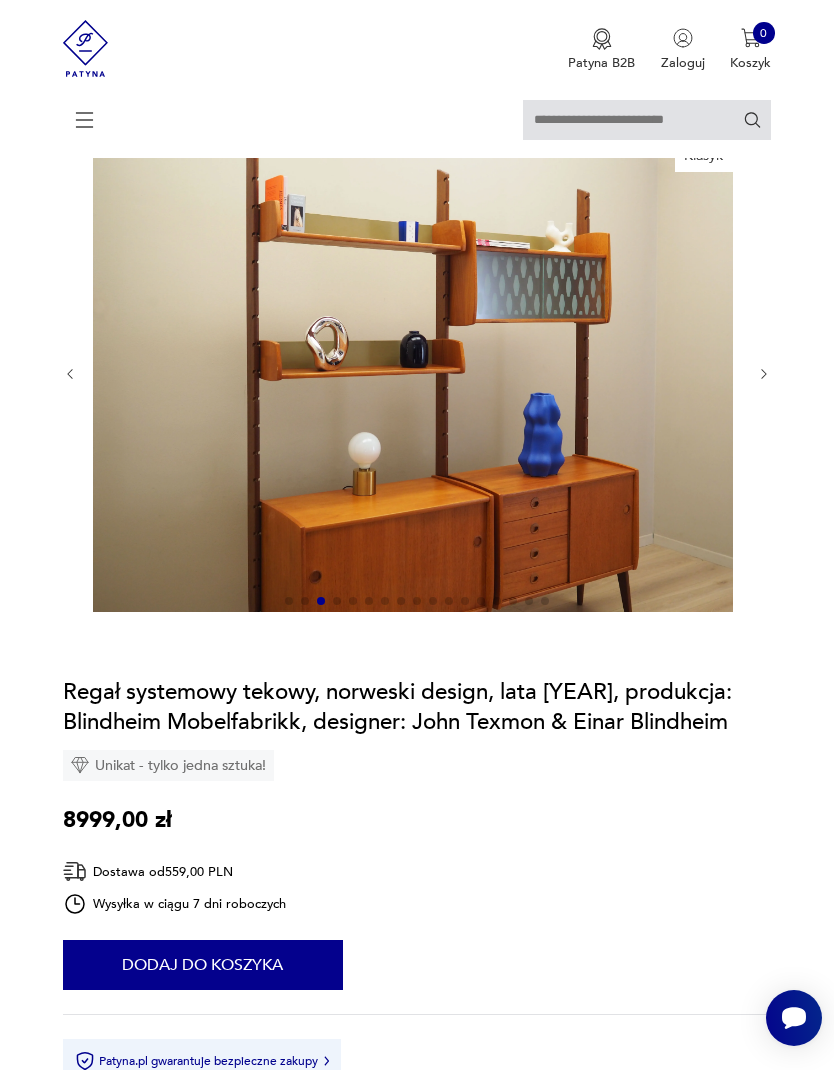 click 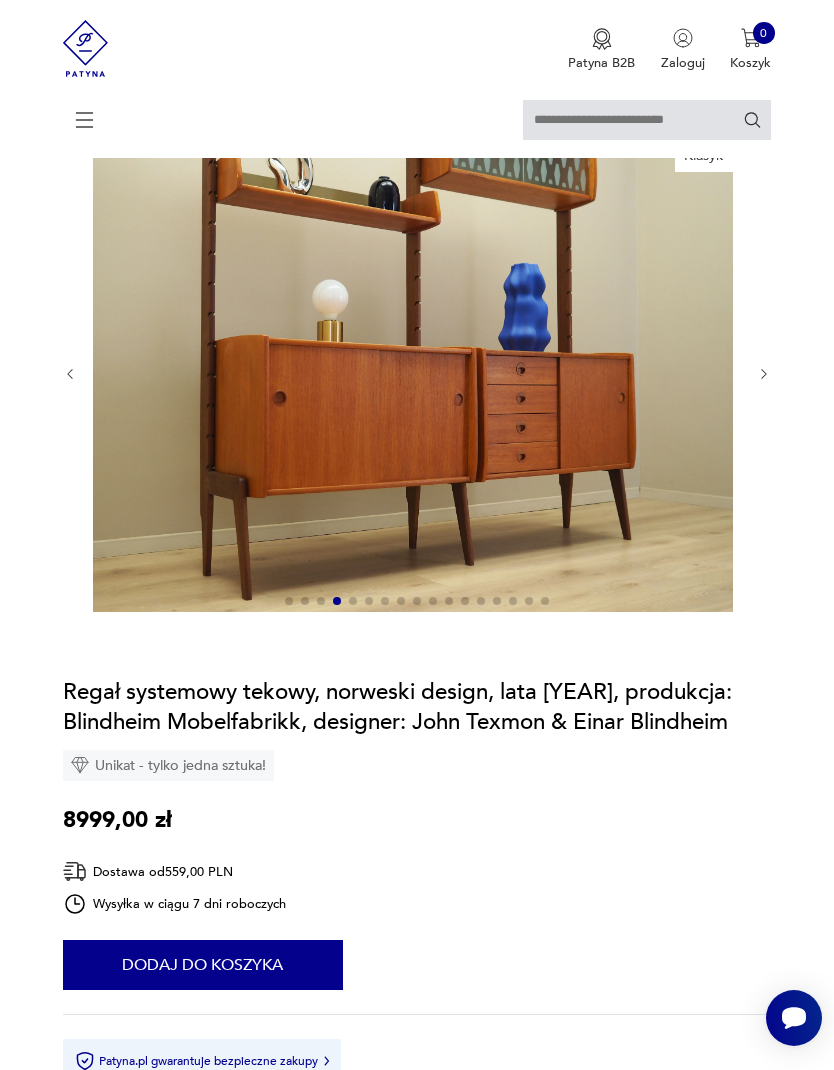 click 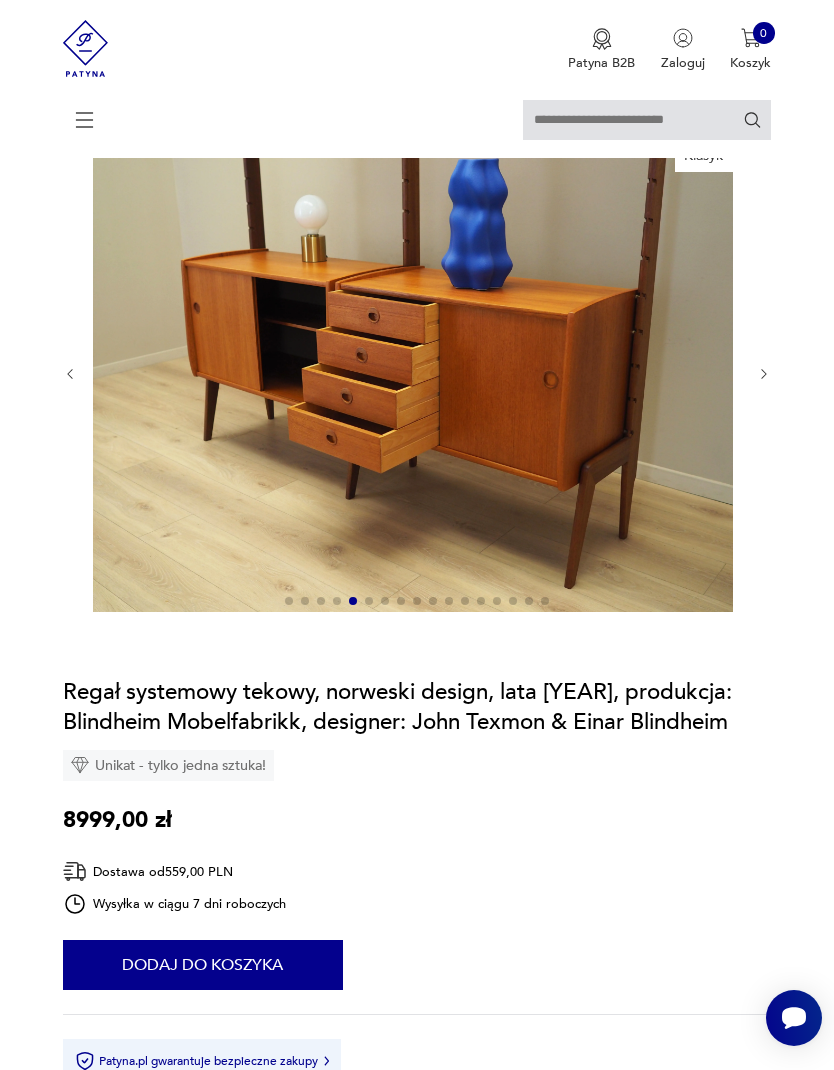 click 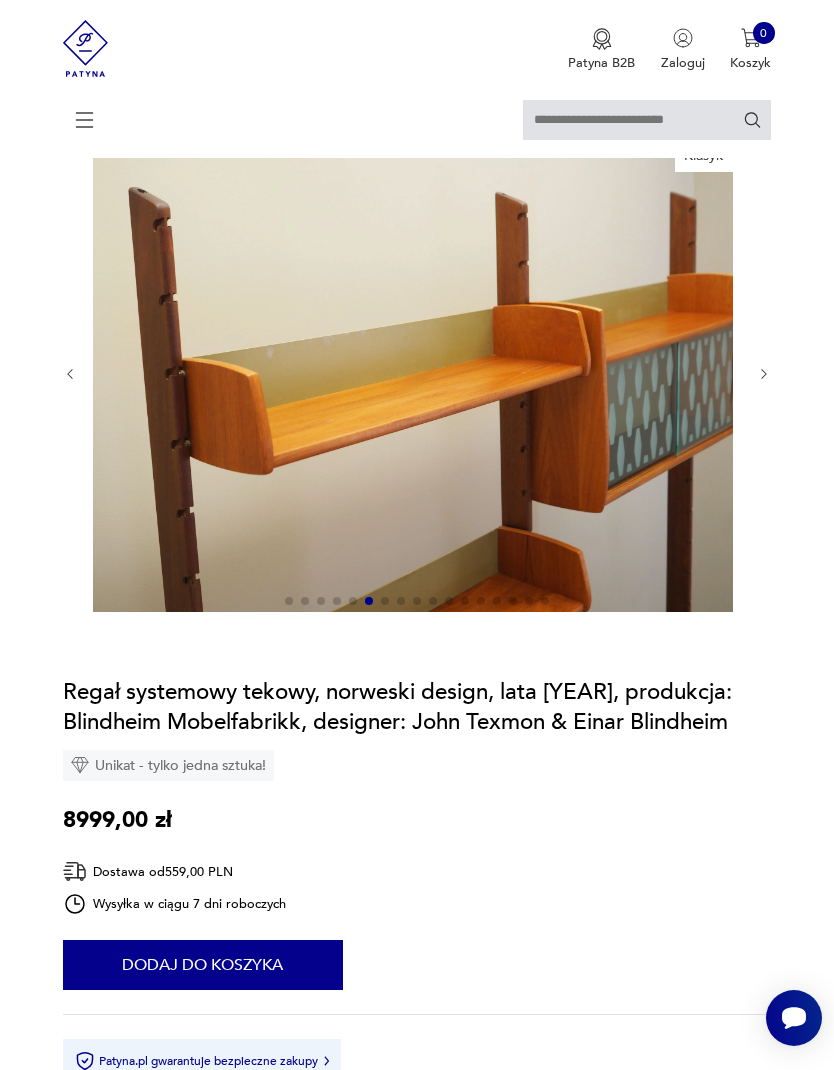 click 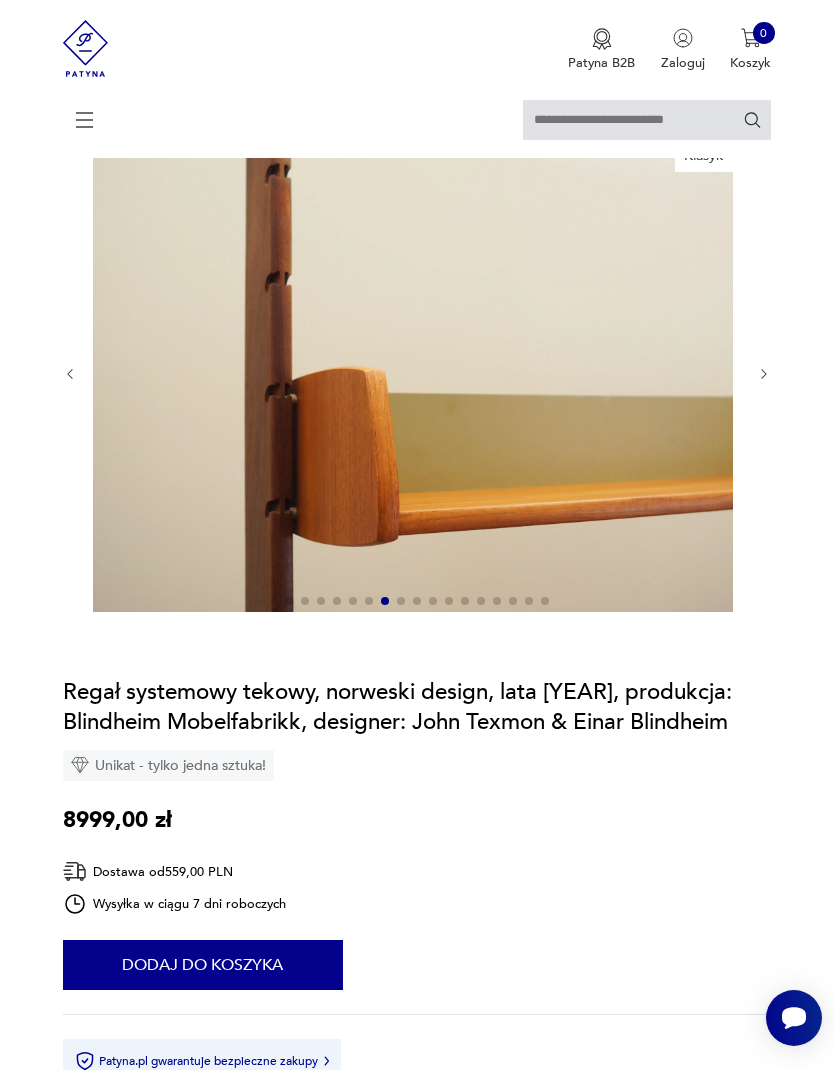 click at bounding box center (417, 374) 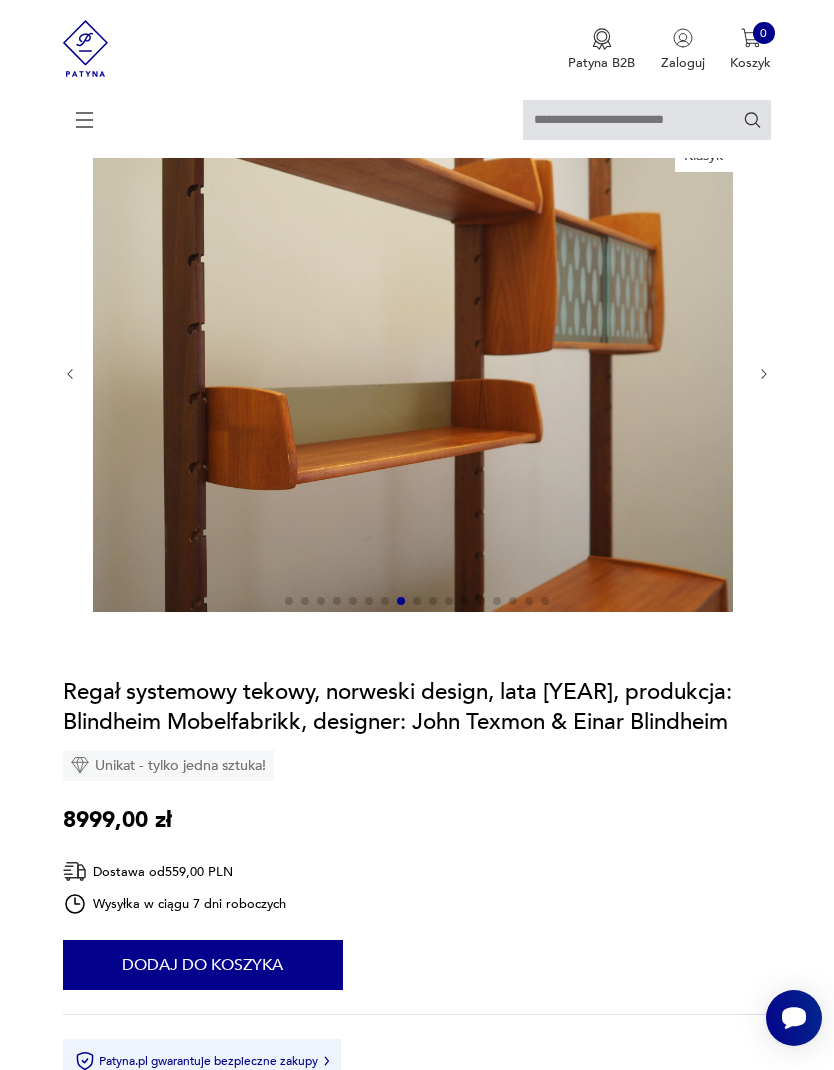 click 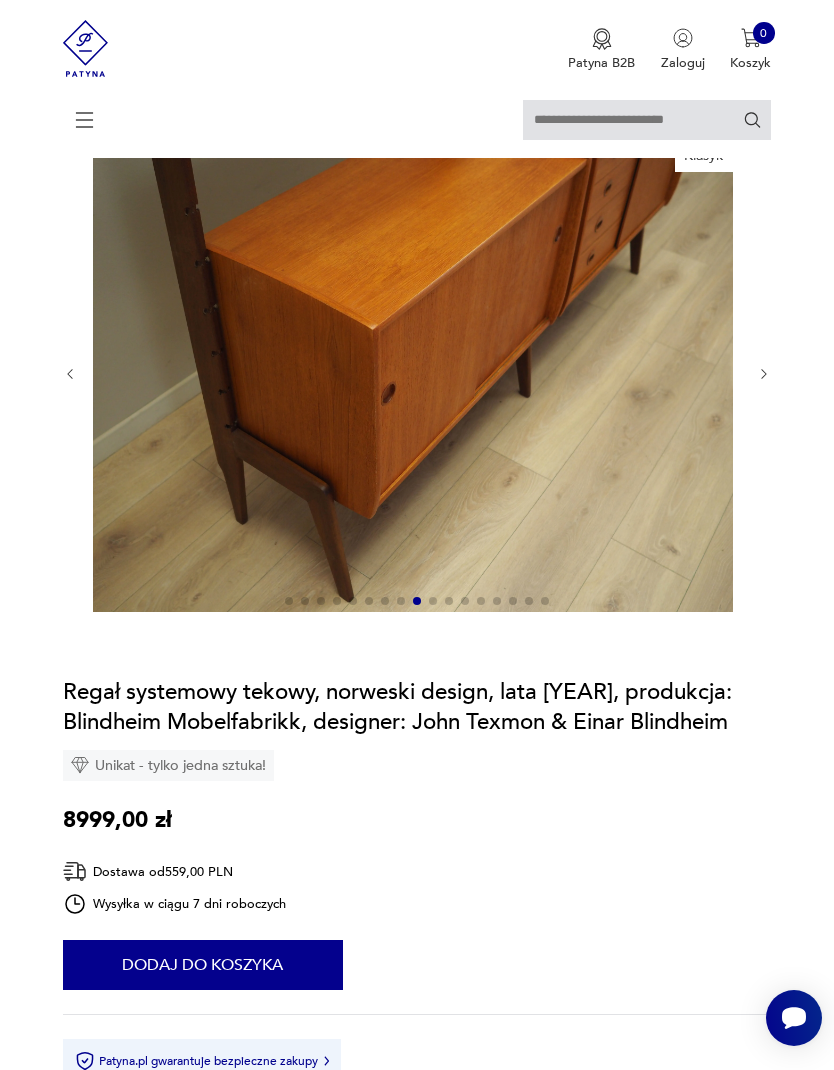click 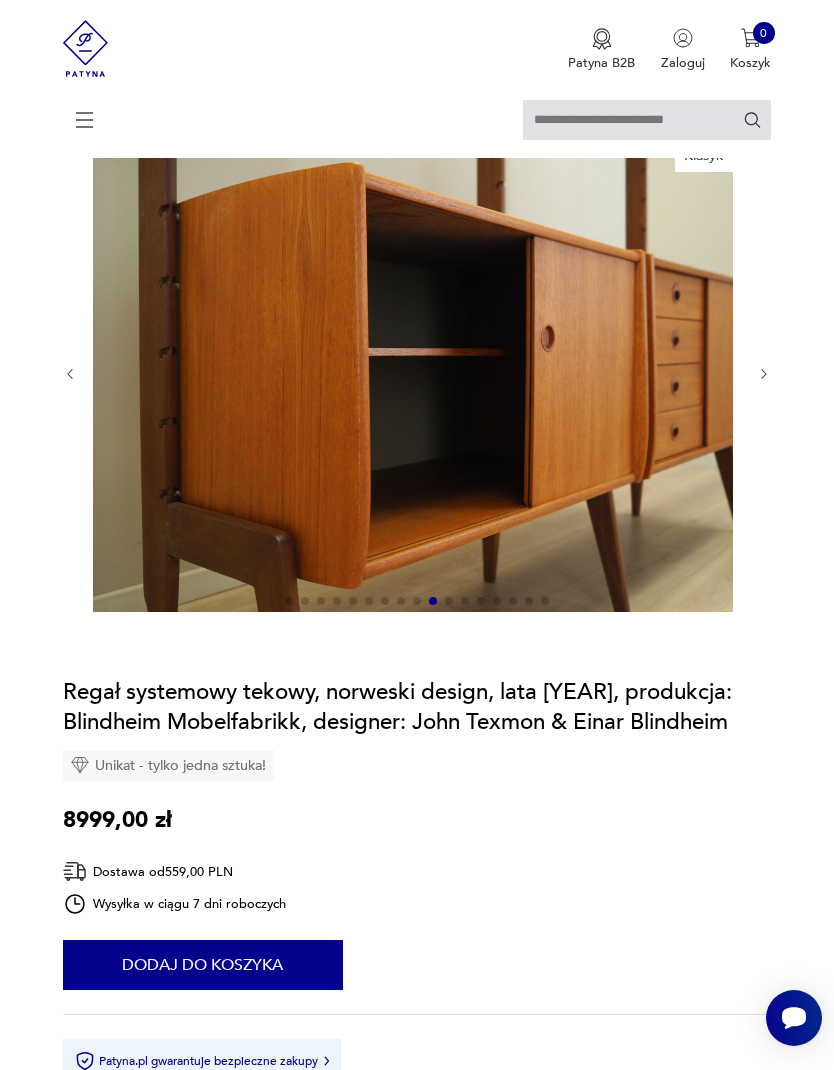click 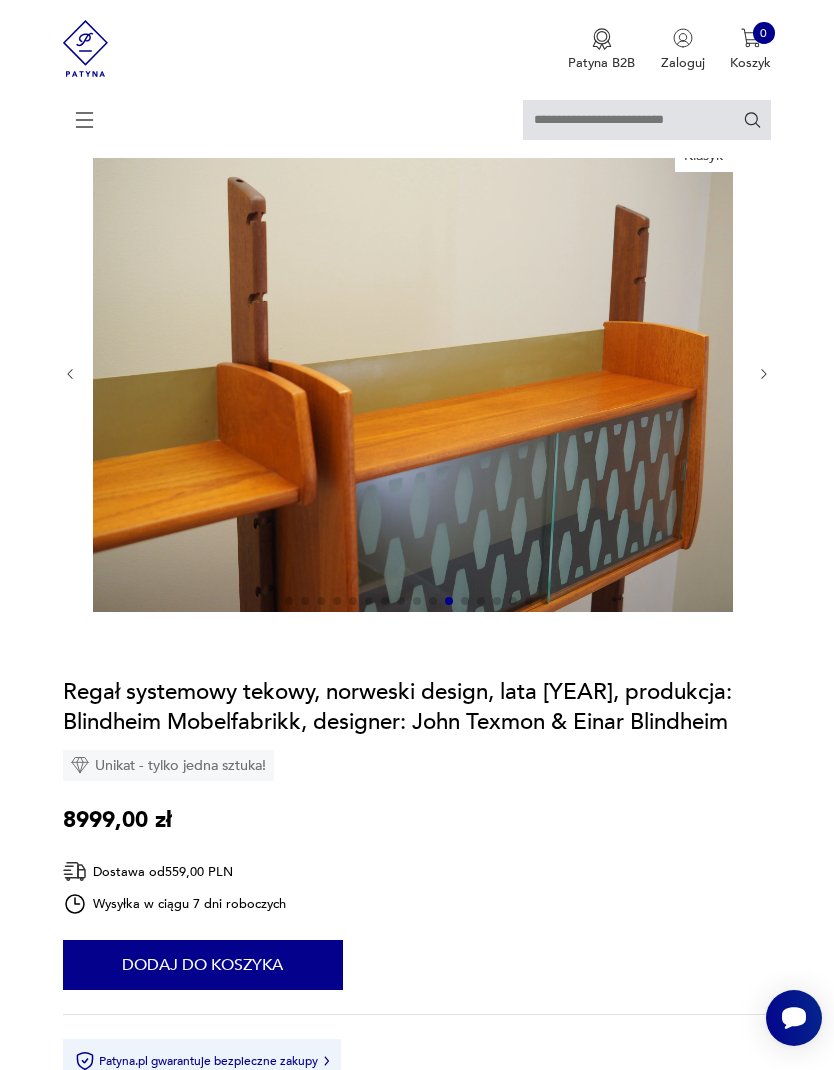 click 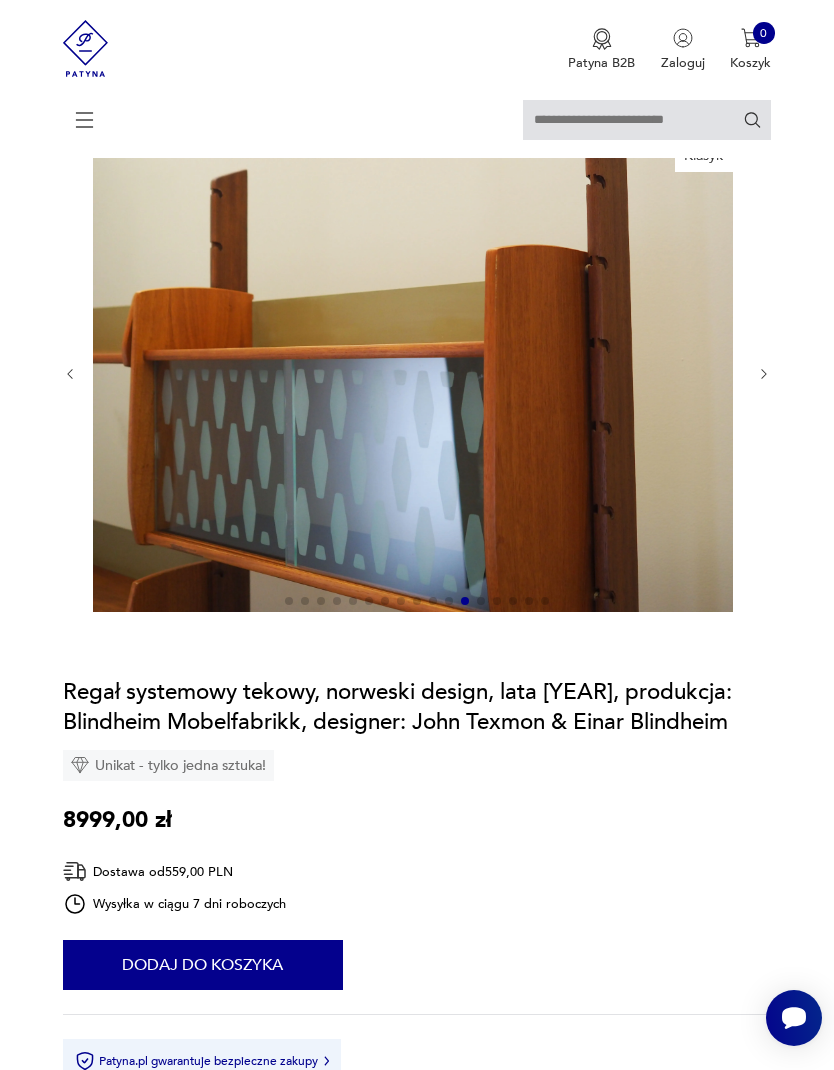 click 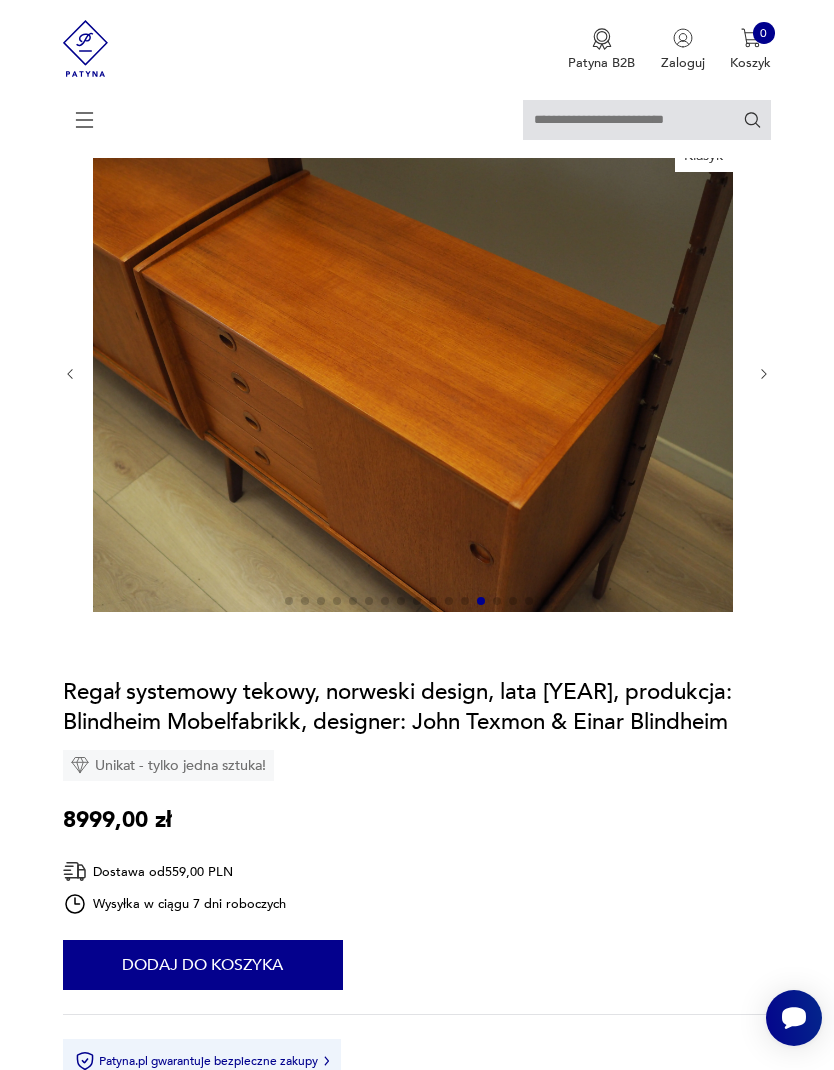 click 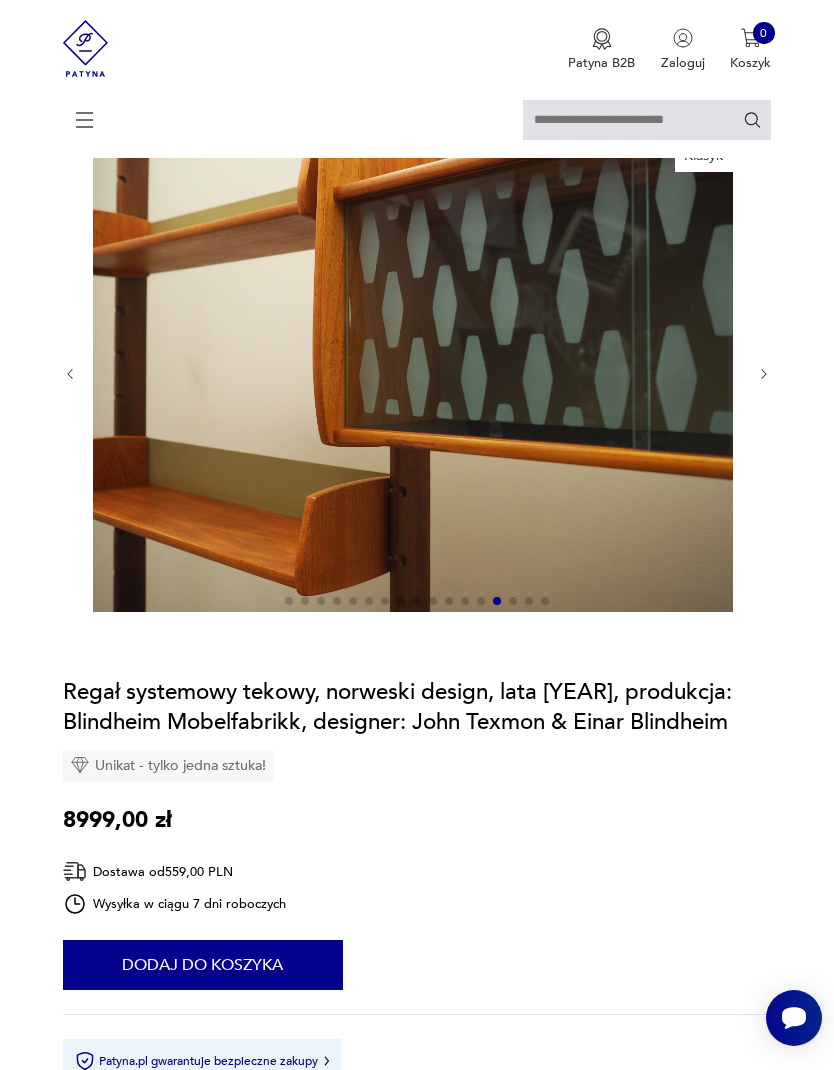 click 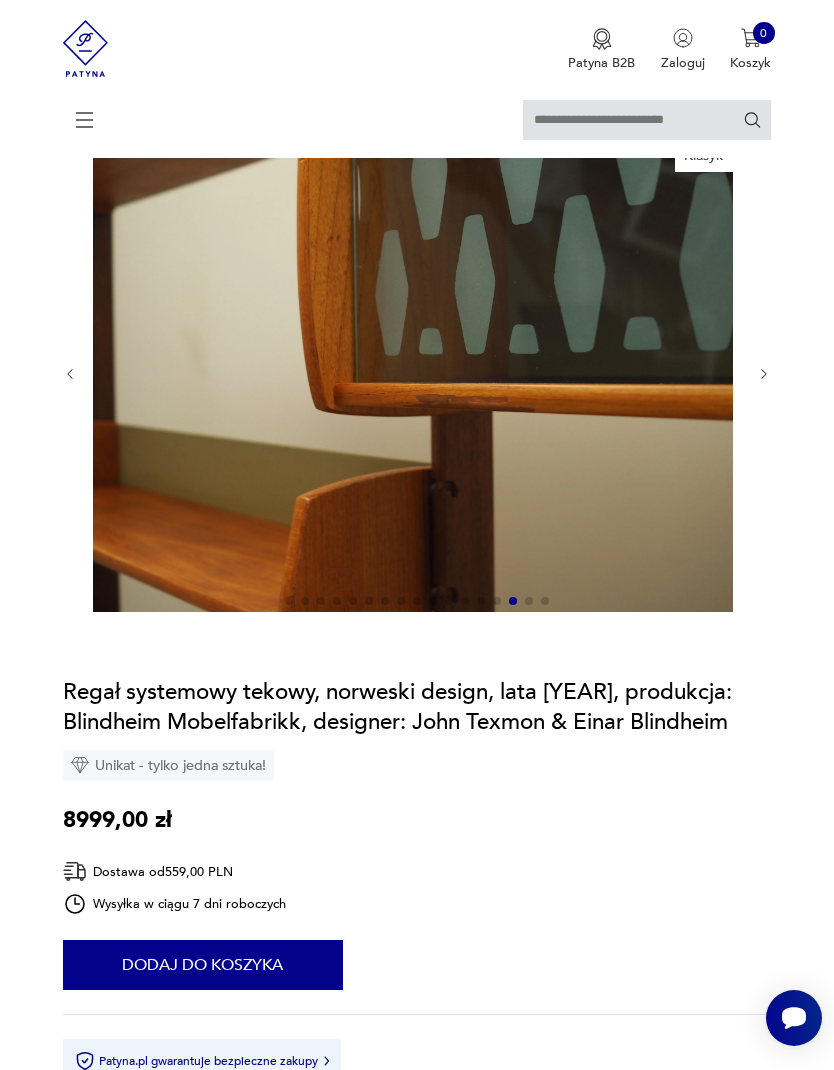 click 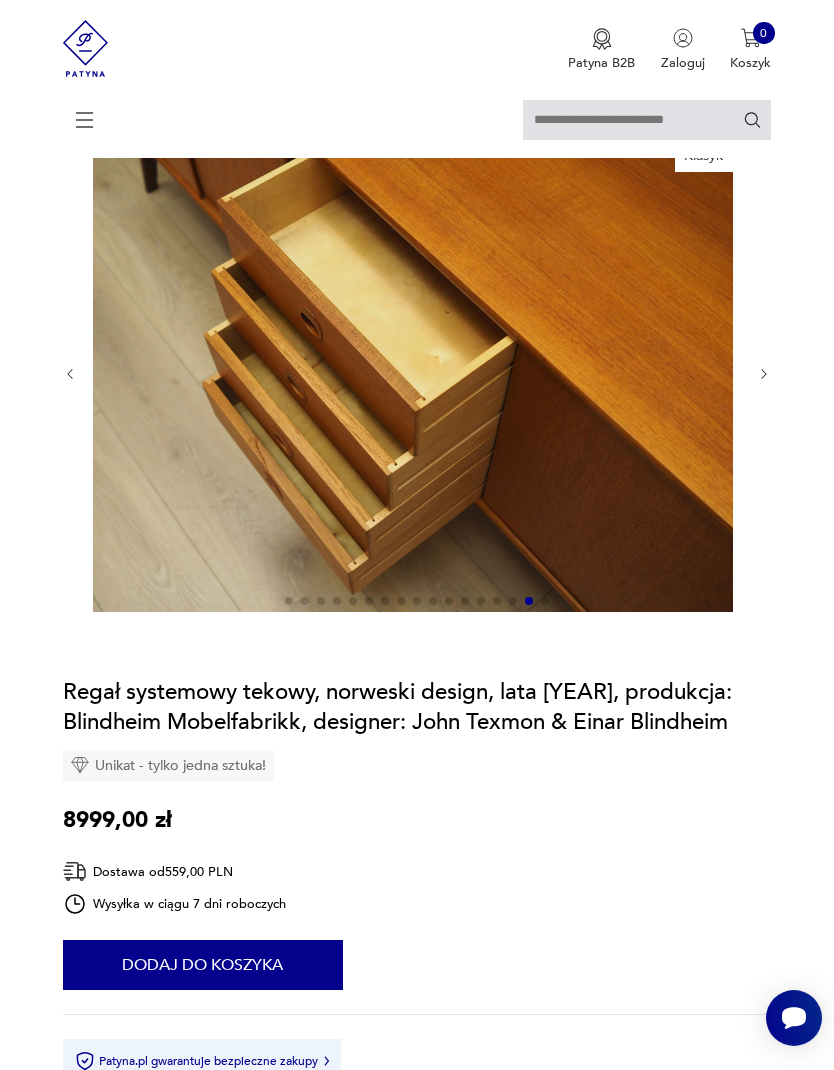 click 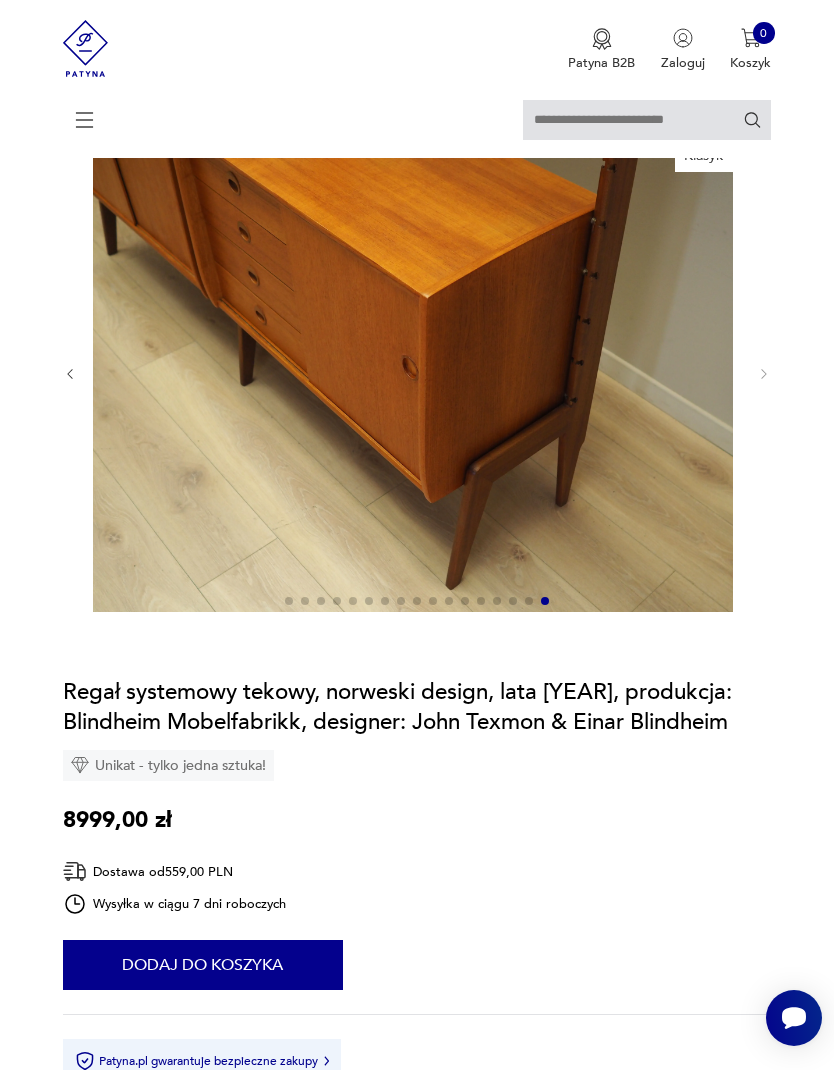 click at bounding box center (417, 602) 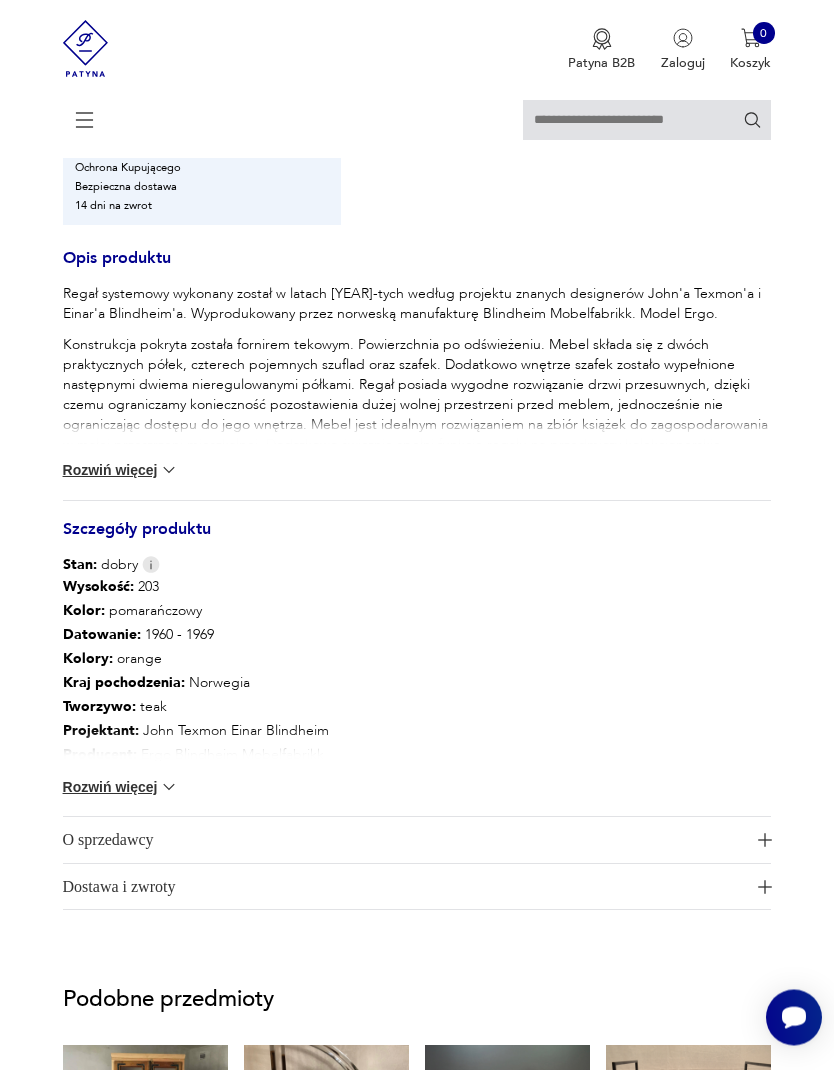 scroll, scrollTop: 1057, scrollLeft: 0, axis: vertical 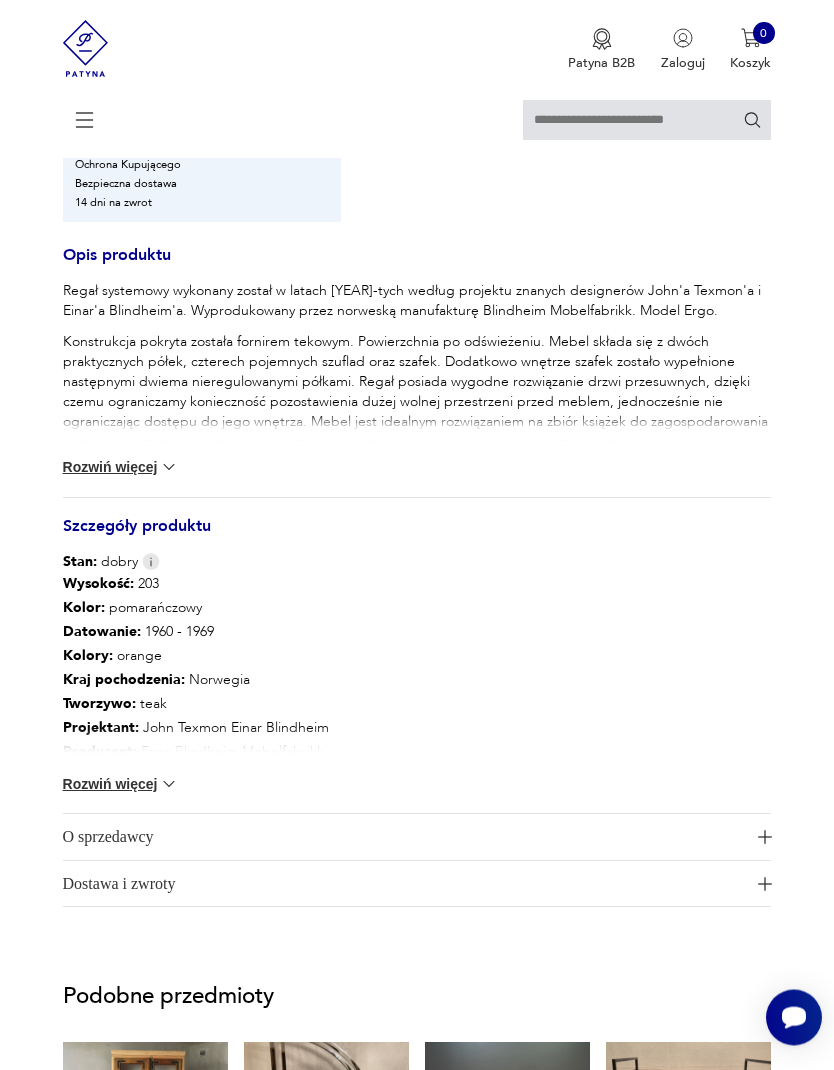 click on "Rozwiń więcej" at bounding box center [121, 468] 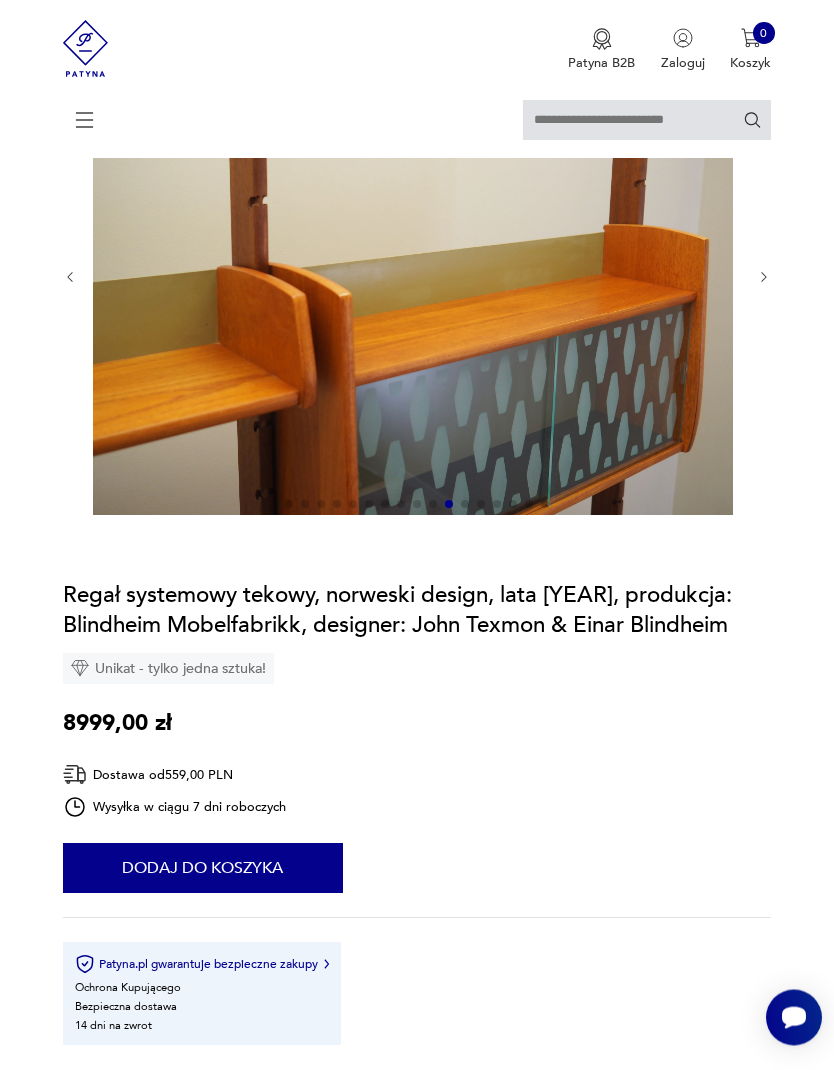 scroll, scrollTop: 230, scrollLeft: 0, axis: vertical 